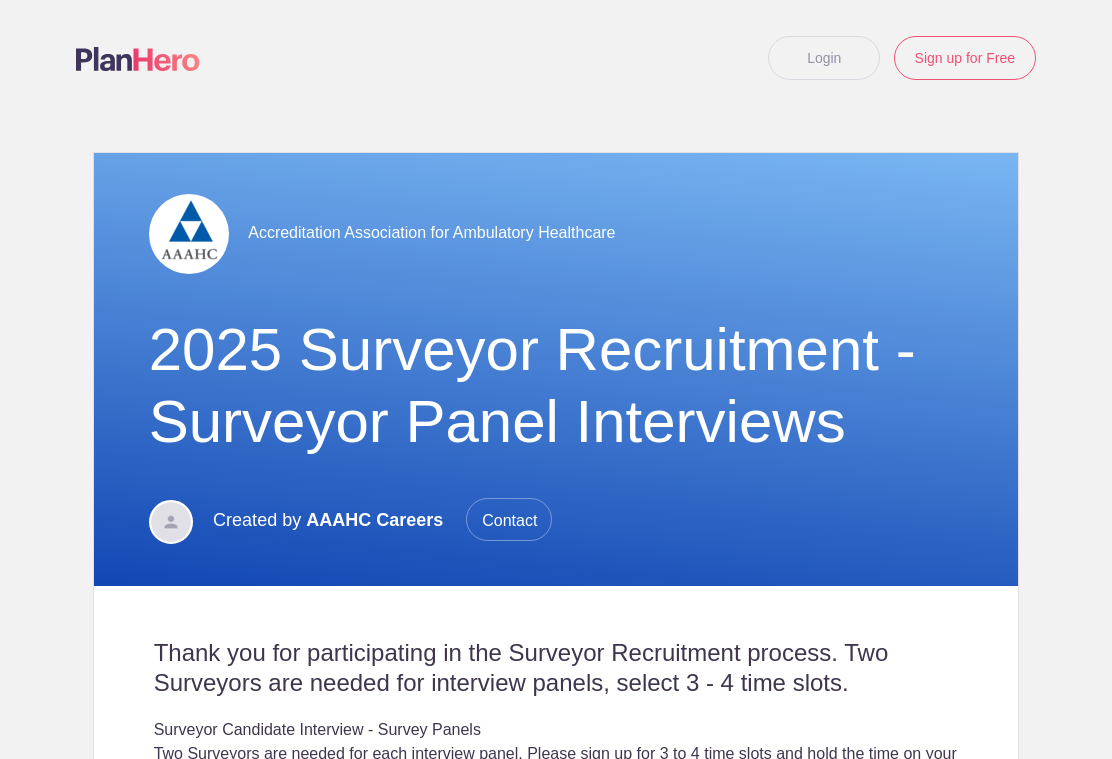scroll, scrollTop: 0, scrollLeft: 0, axis: both 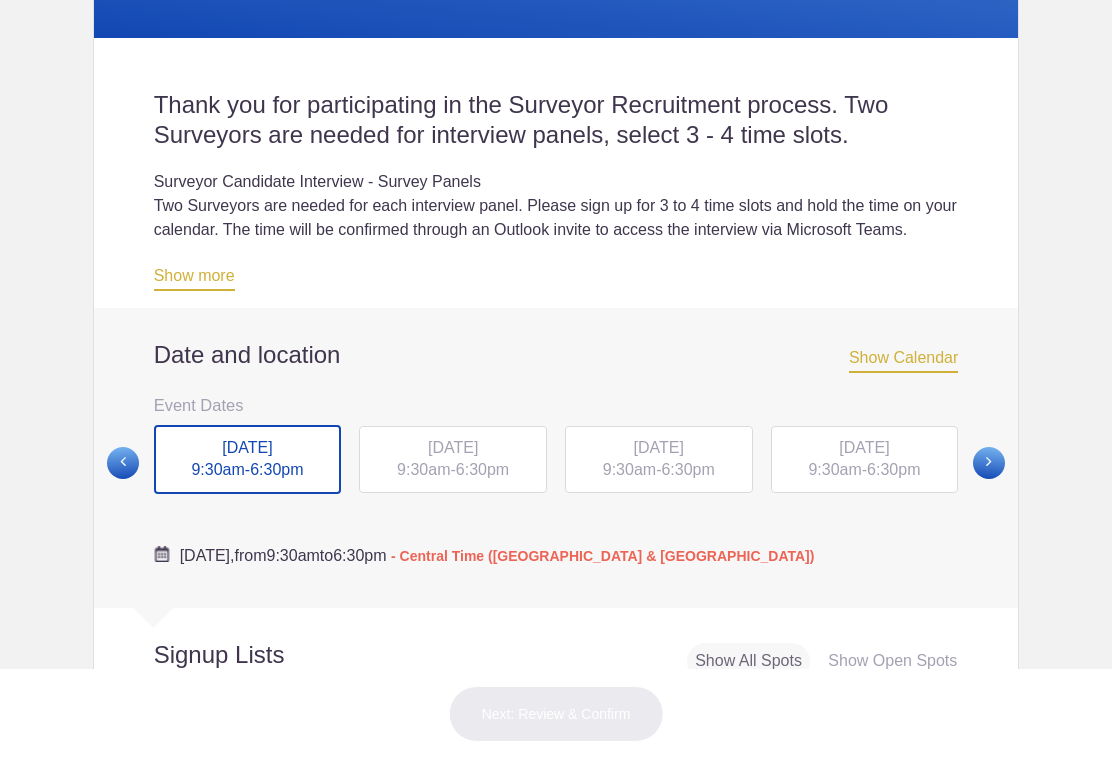 click at bounding box center (989, 463) 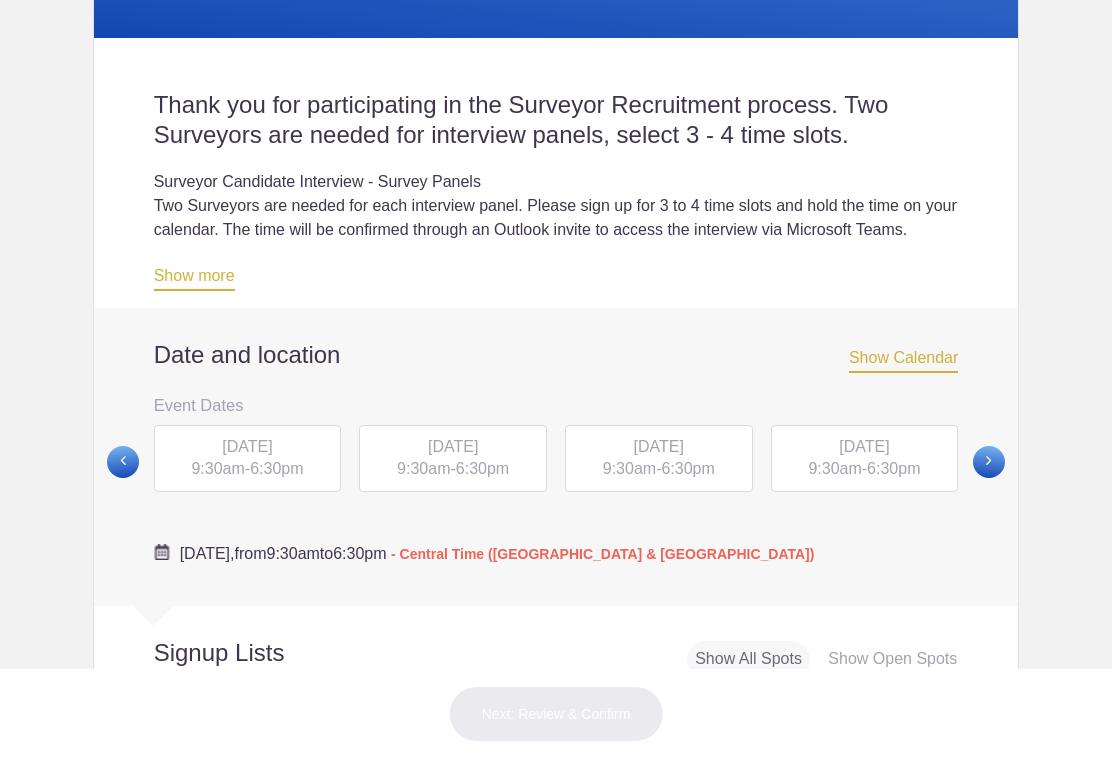 click on "[DATE]" at bounding box center [453, 446] 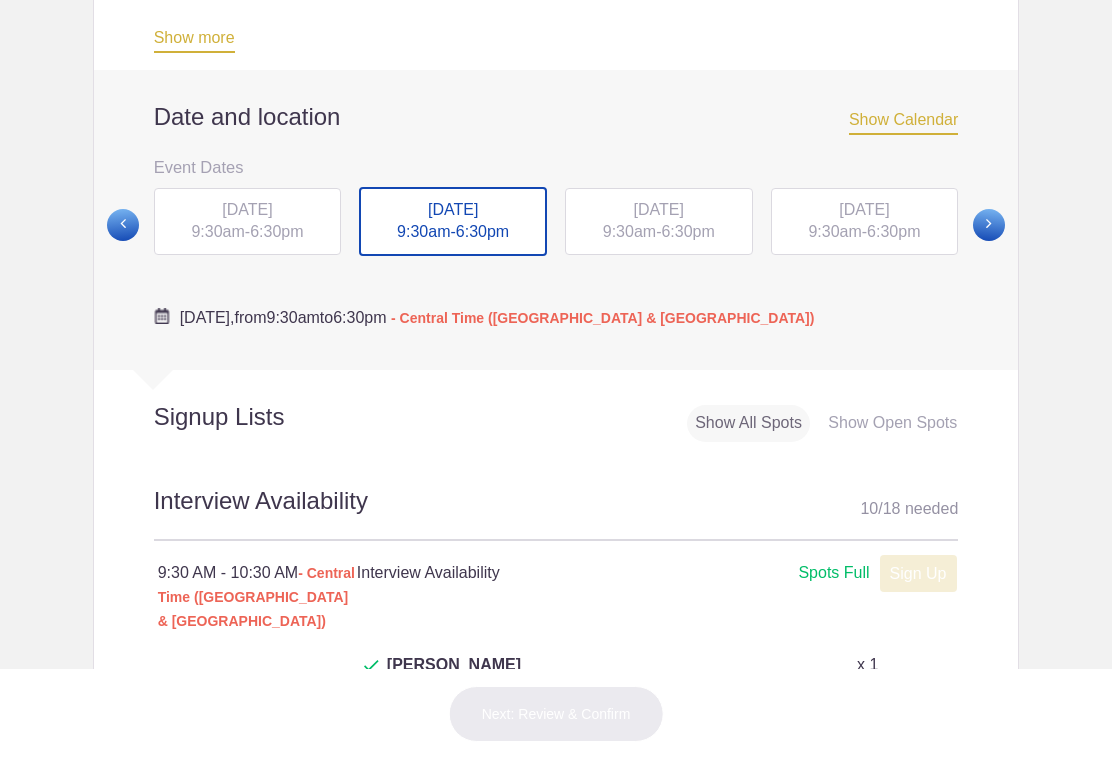scroll, scrollTop: 787, scrollLeft: 0, axis: vertical 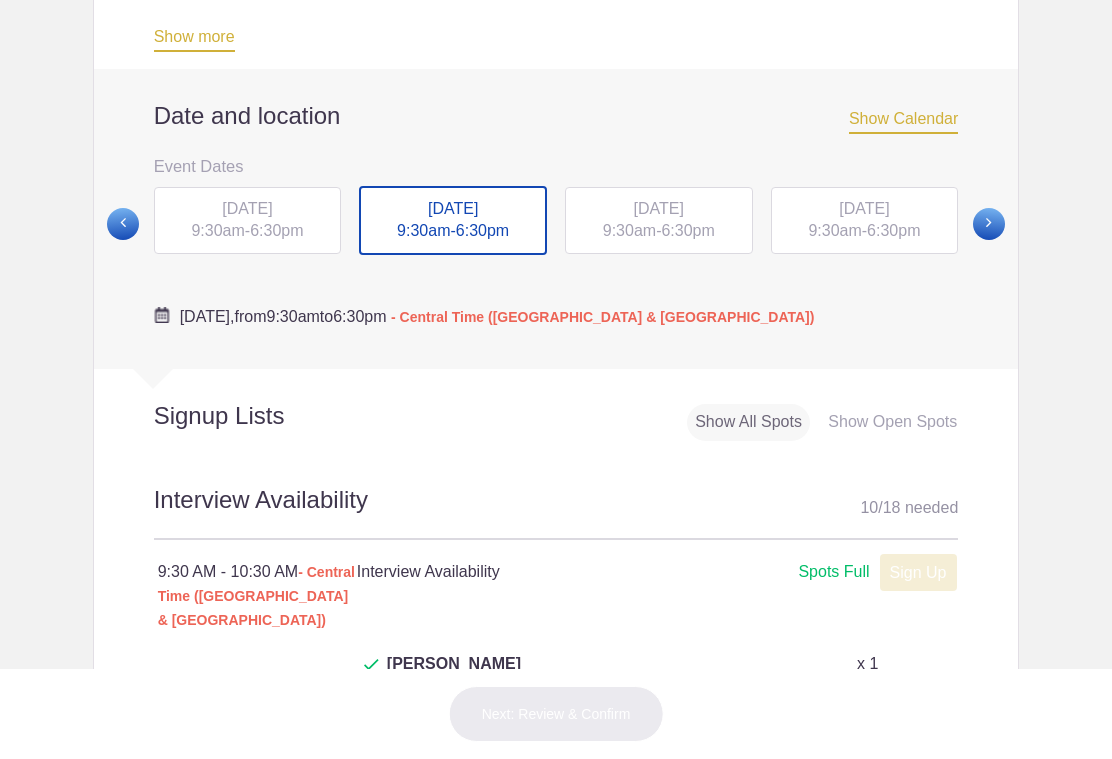 click on "[DATE]" at bounding box center [659, 208] 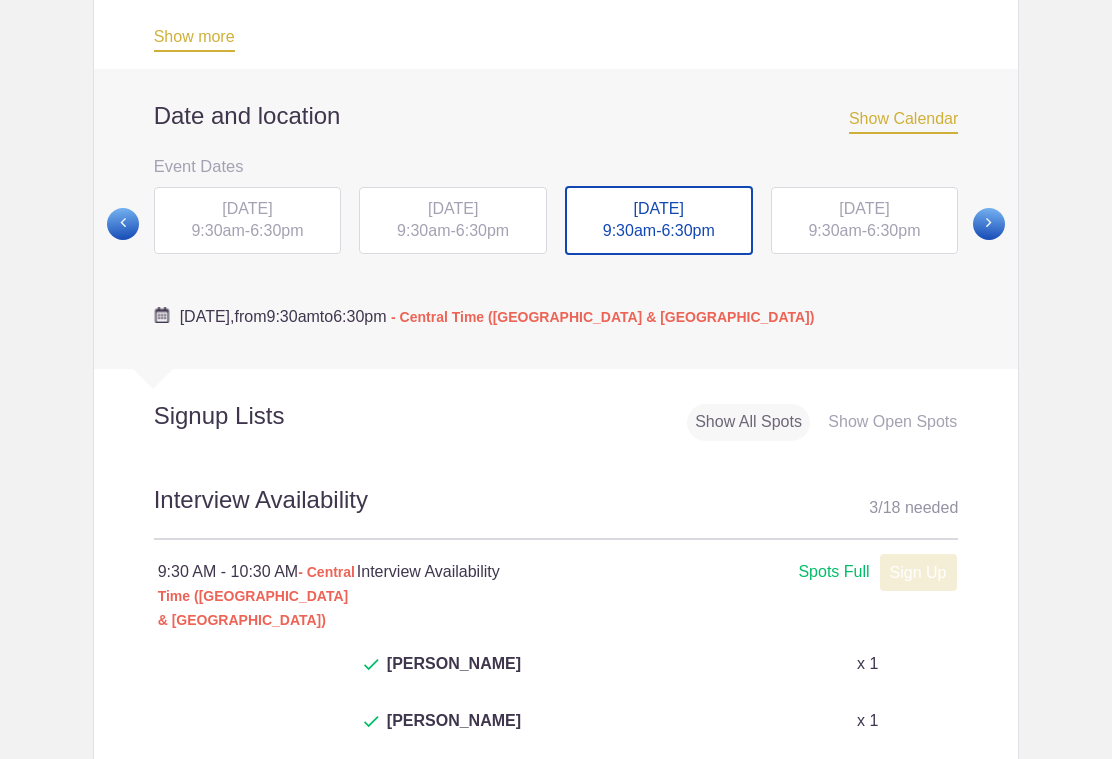 click on "[DATE]" at bounding box center (659, 208) 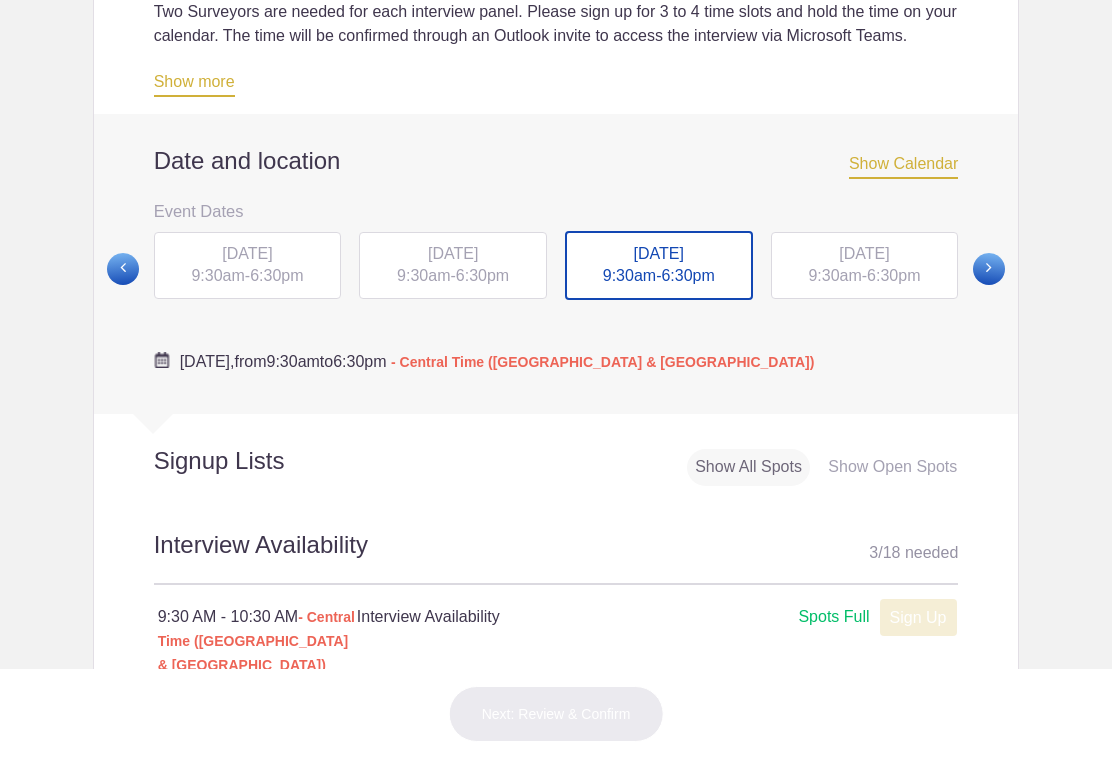 scroll, scrollTop: 739, scrollLeft: 0, axis: vertical 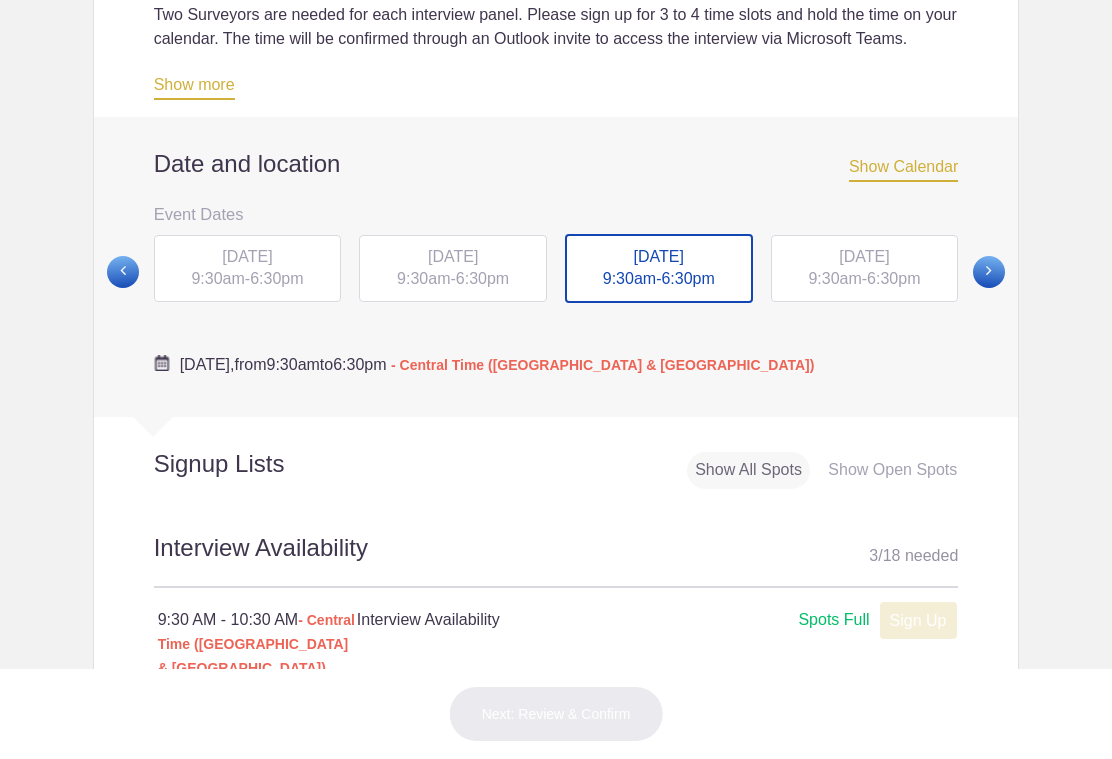 click on "[DATE]" at bounding box center [453, 256] 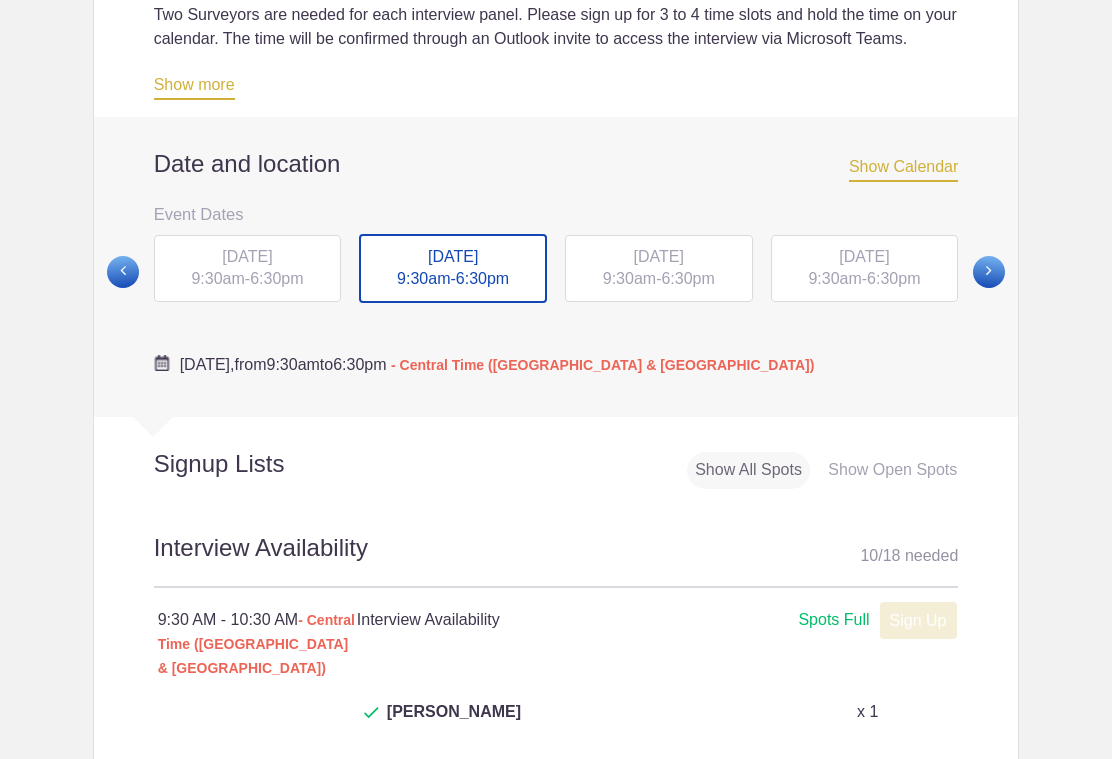 click on "9:30am" at bounding box center (423, 278) 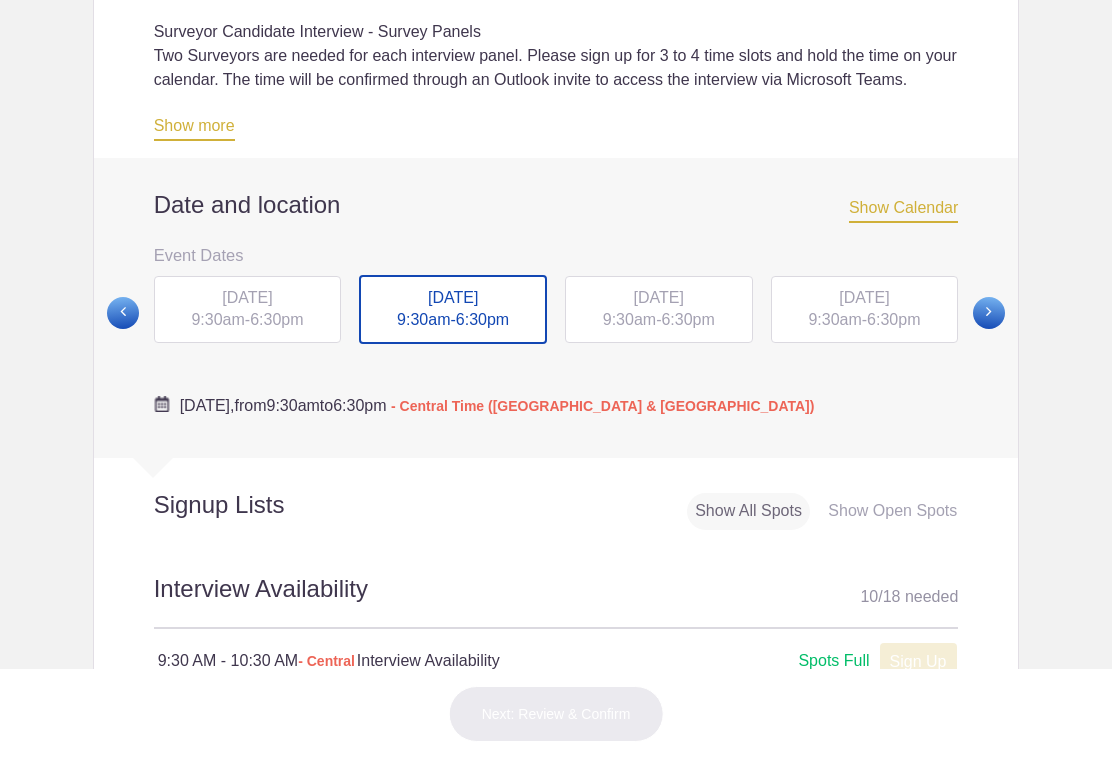 scroll, scrollTop: 702, scrollLeft: 0, axis: vertical 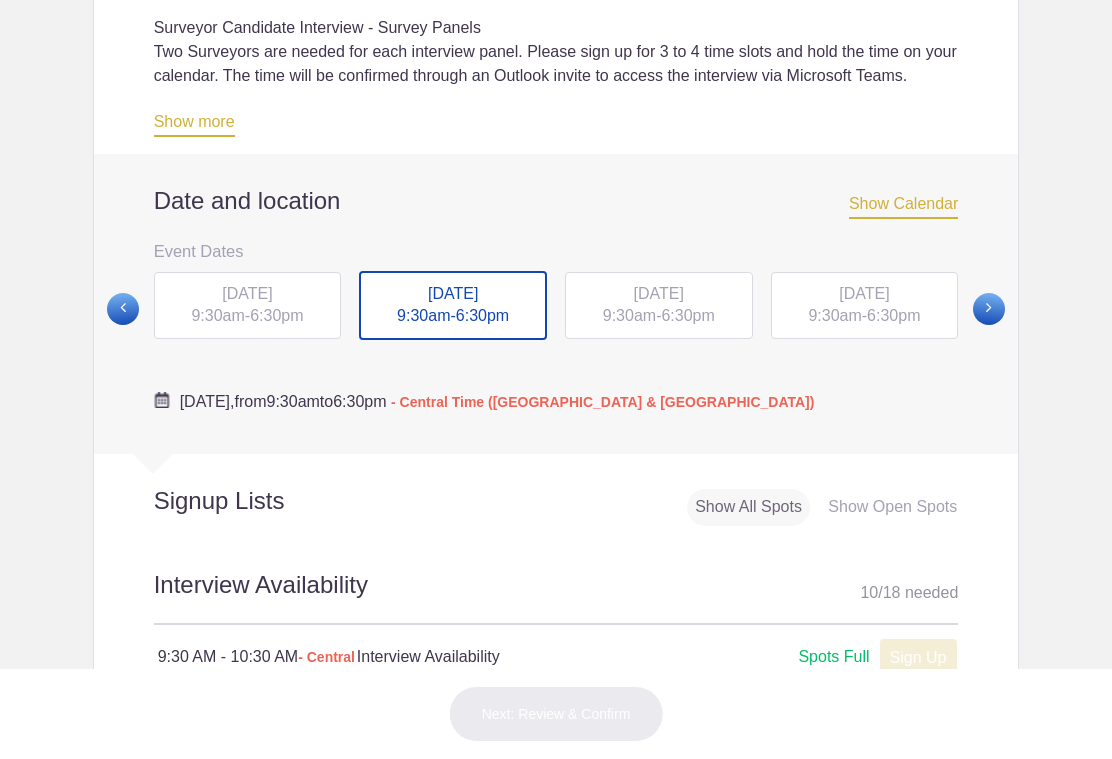 click on "[DATE]" at bounding box center [659, 293] 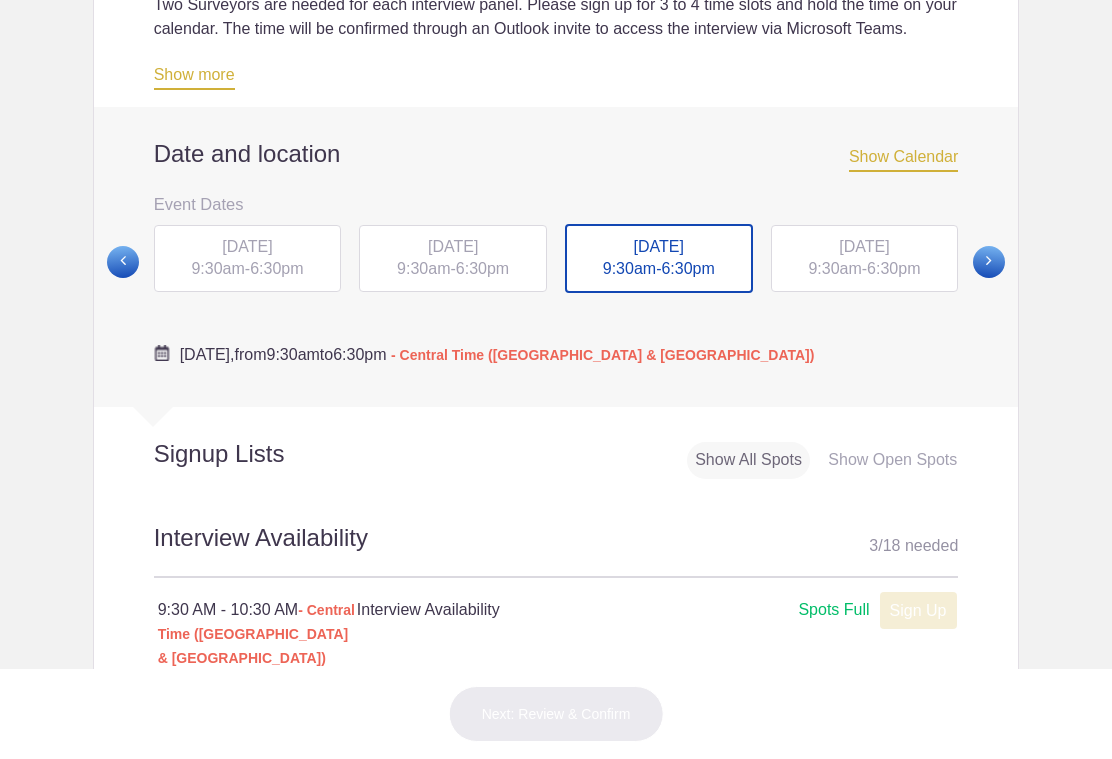 scroll, scrollTop: 752, scrollLeft: 0, axis: vertical 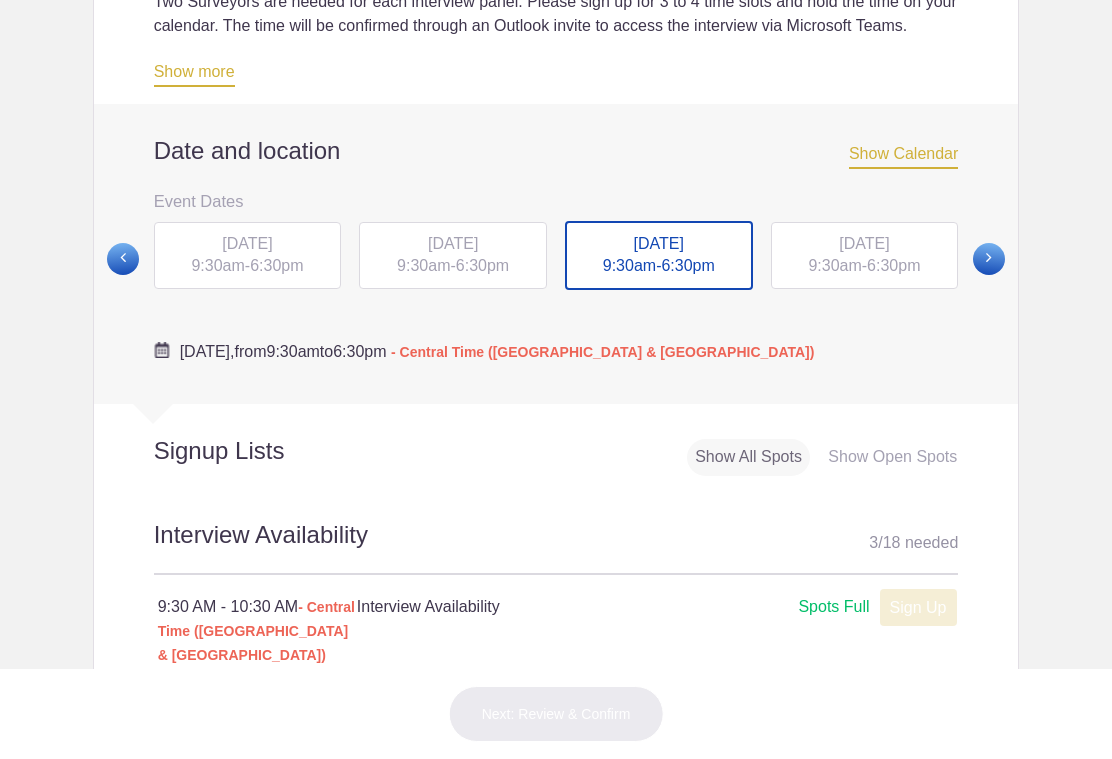 click on "[DATE]
9:30am
-
6:30pm" at bounding box center (865, 256) 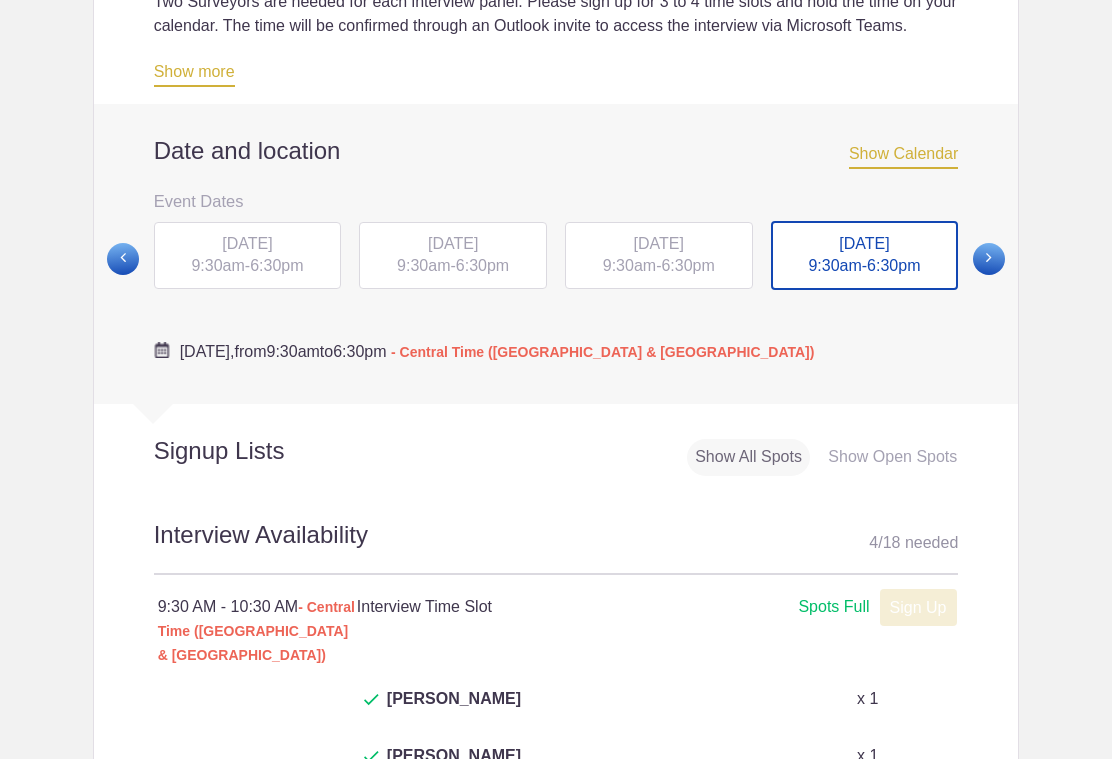 click on "[DATE]" at bounding box center [864, 243] 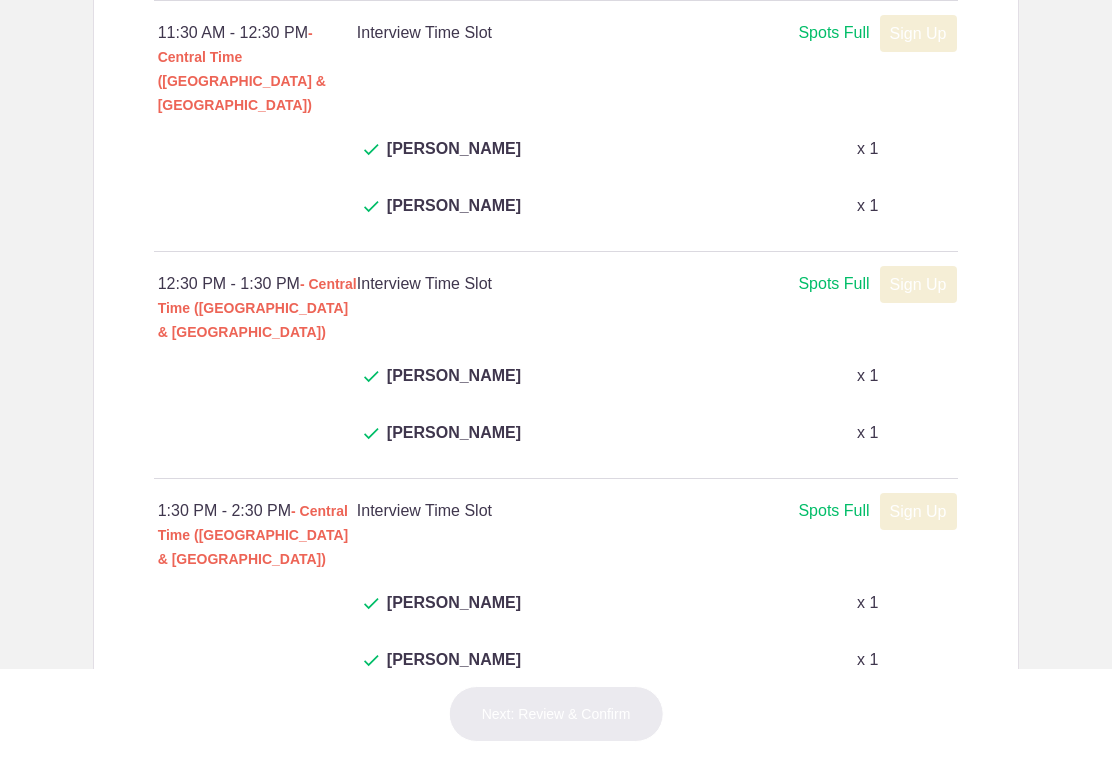 scroll, scrollTop: 1805, scrollLeft: 0, axis: vertical 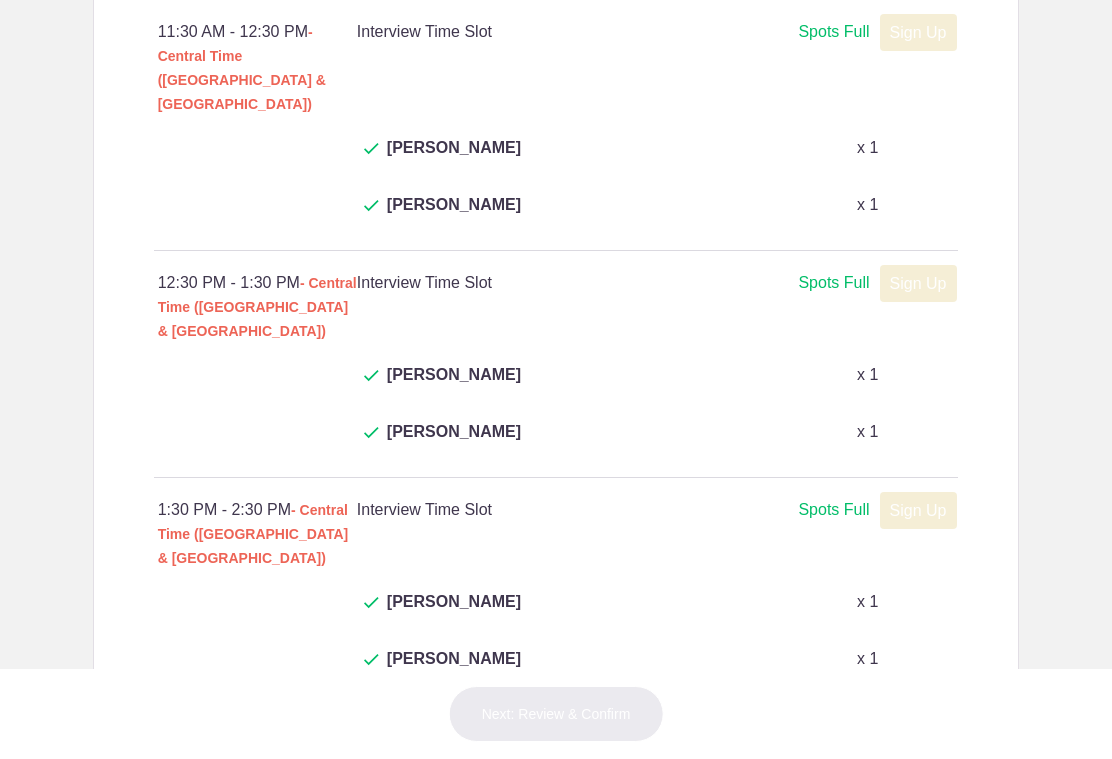click on "Sign Up" at bounding box center [918, 737] 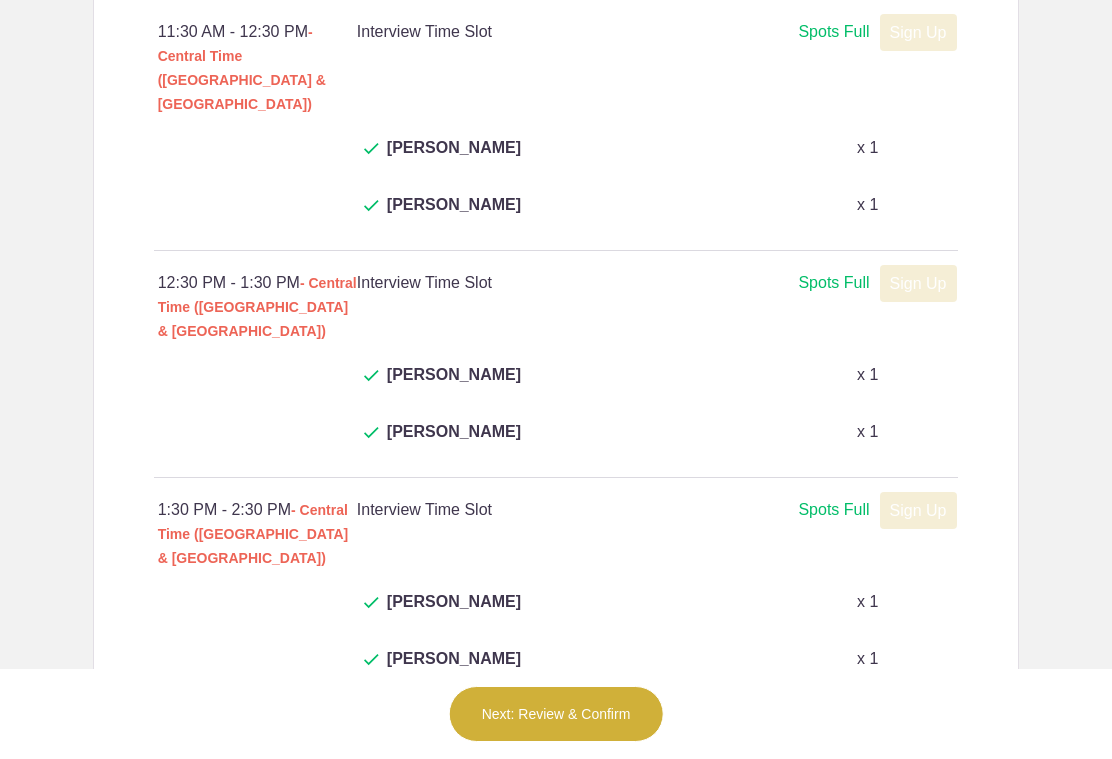 click on "Next: Review & Confirm" at bounding box center (556, 714) 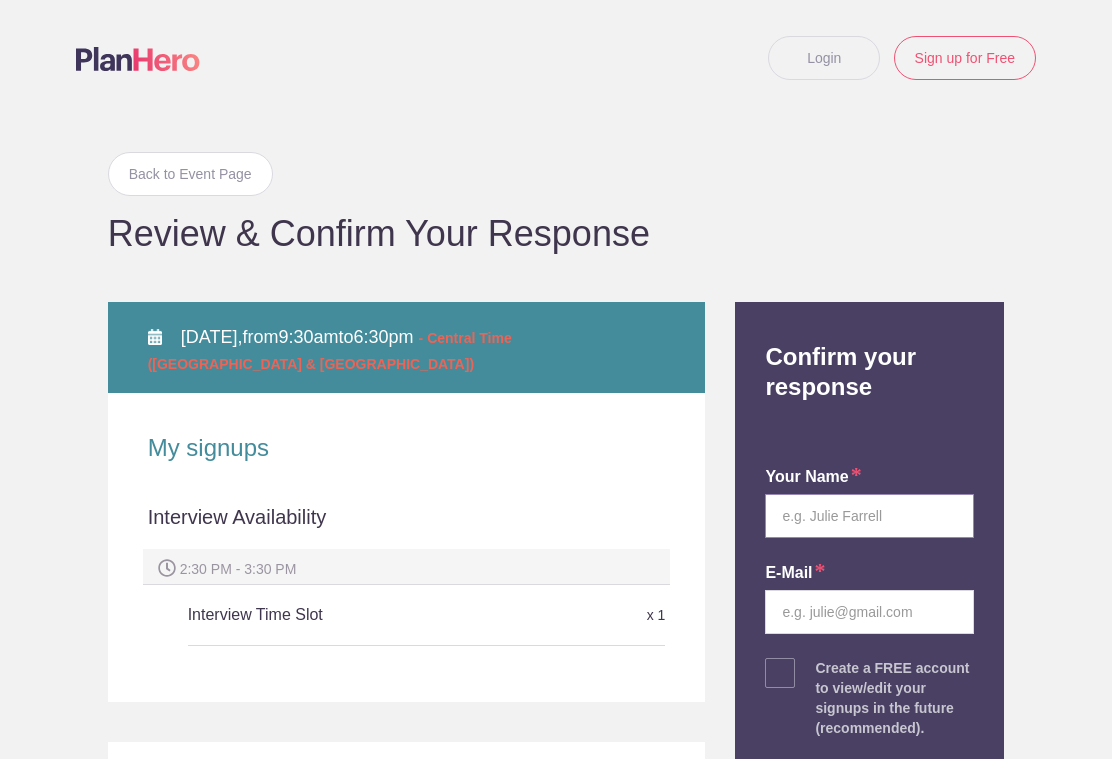 click at bounding box center [869, 516] 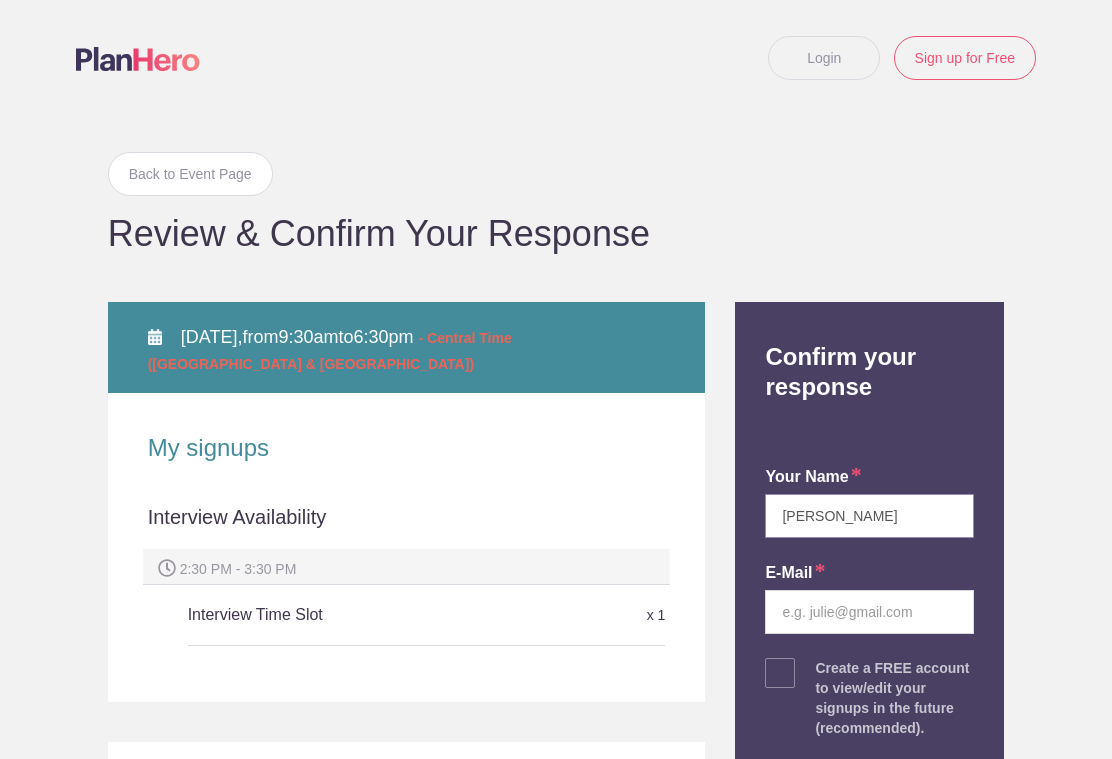 type on "[PERSON_NAME]" 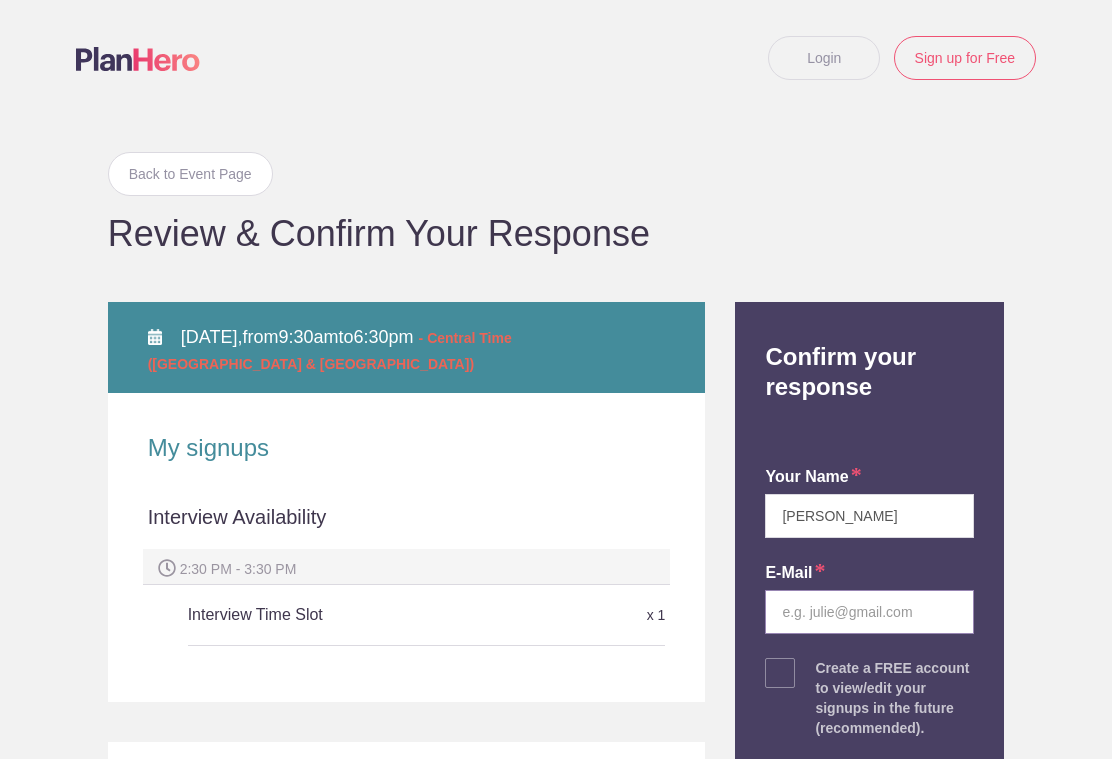 click at bounding box center [869, 612] 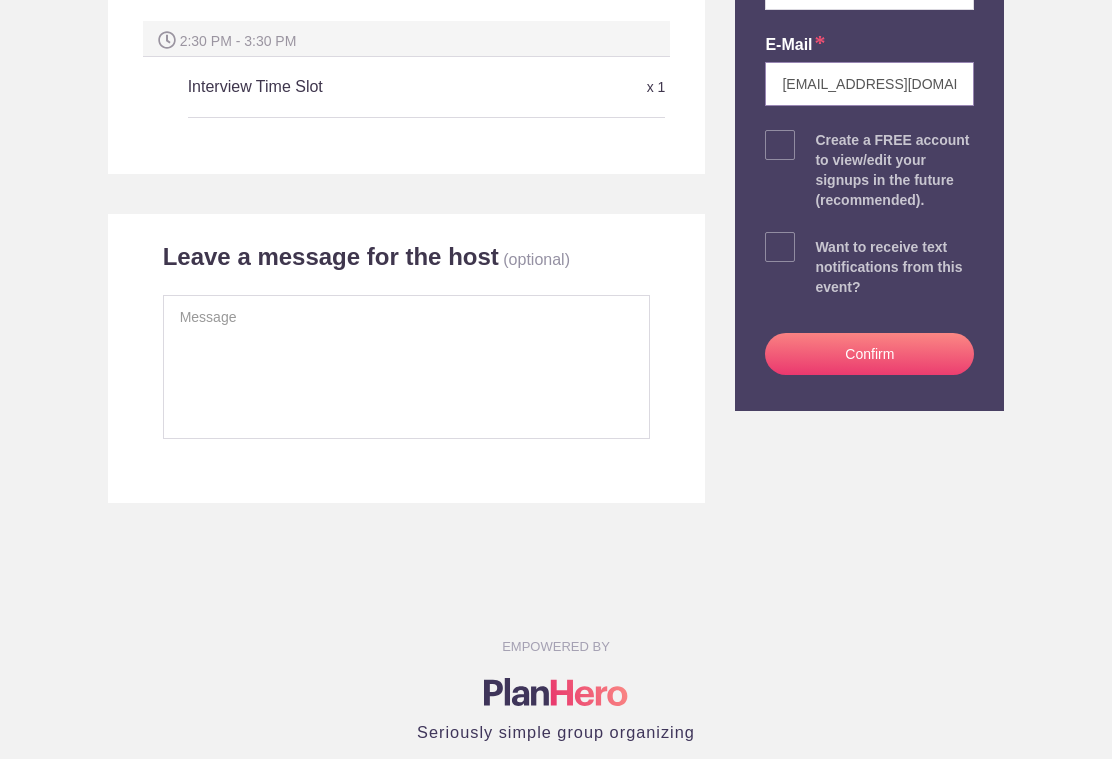 scroll, scrollTop: 530, scrollLeft: 0, axis: vertical 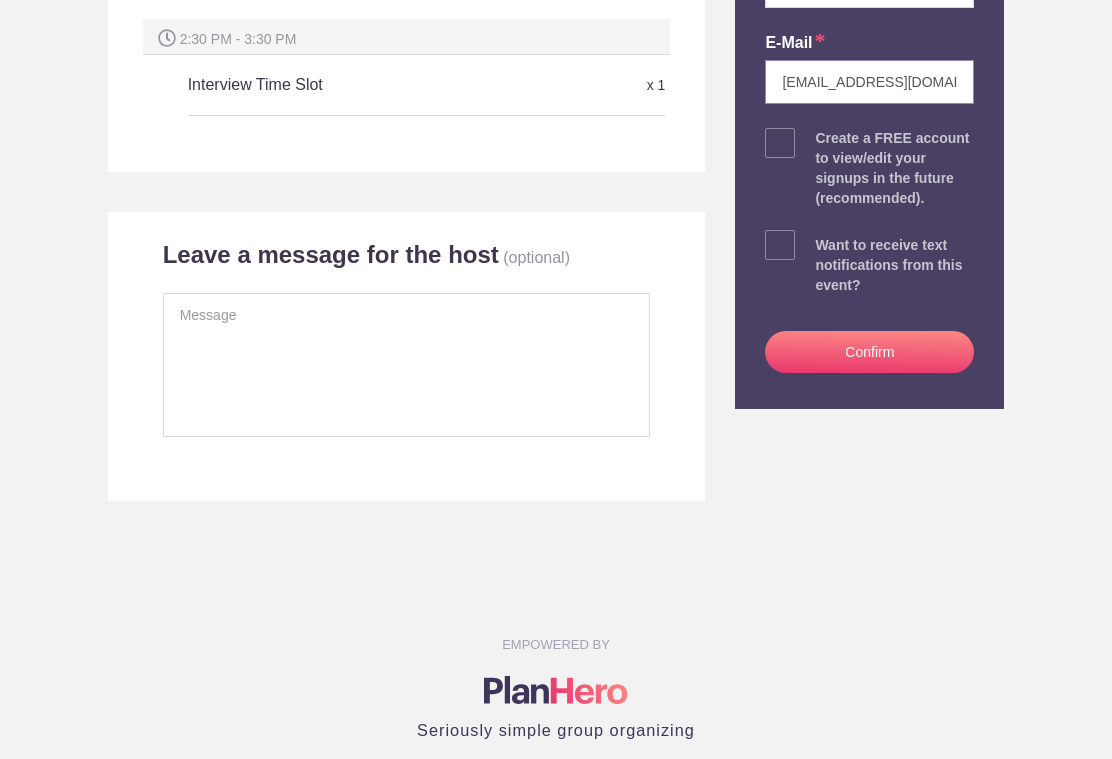 type on "[EMAIL_ADDRESS][DOMAIN_NAME]" 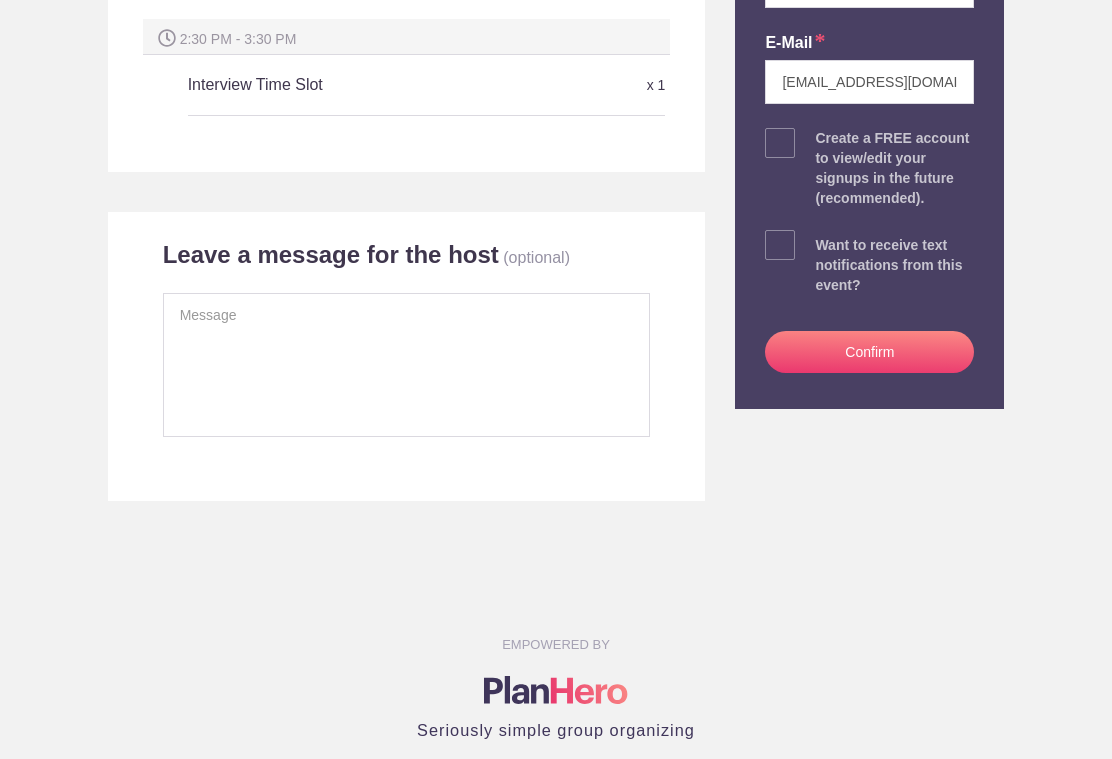click on "Confirm" at bounding box center (869, 352) 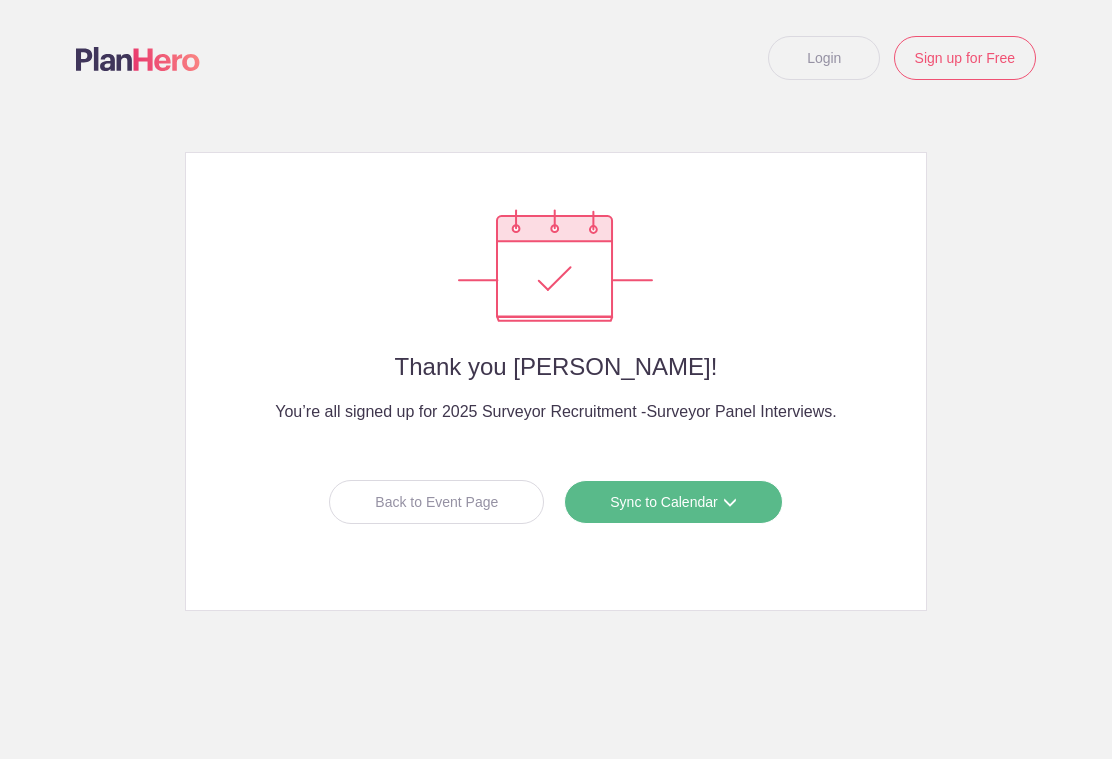 scroll, scrollTop: 0, scrollLeft: 0, axis: both 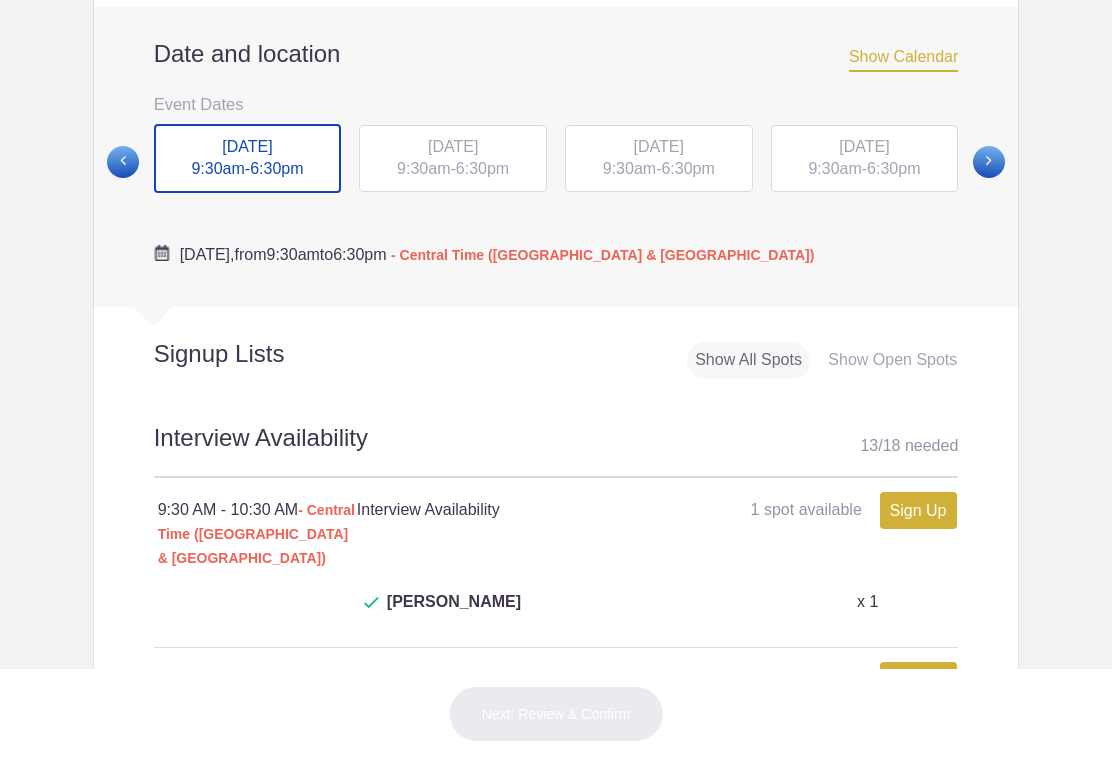 click at bounding box center [995, 162] 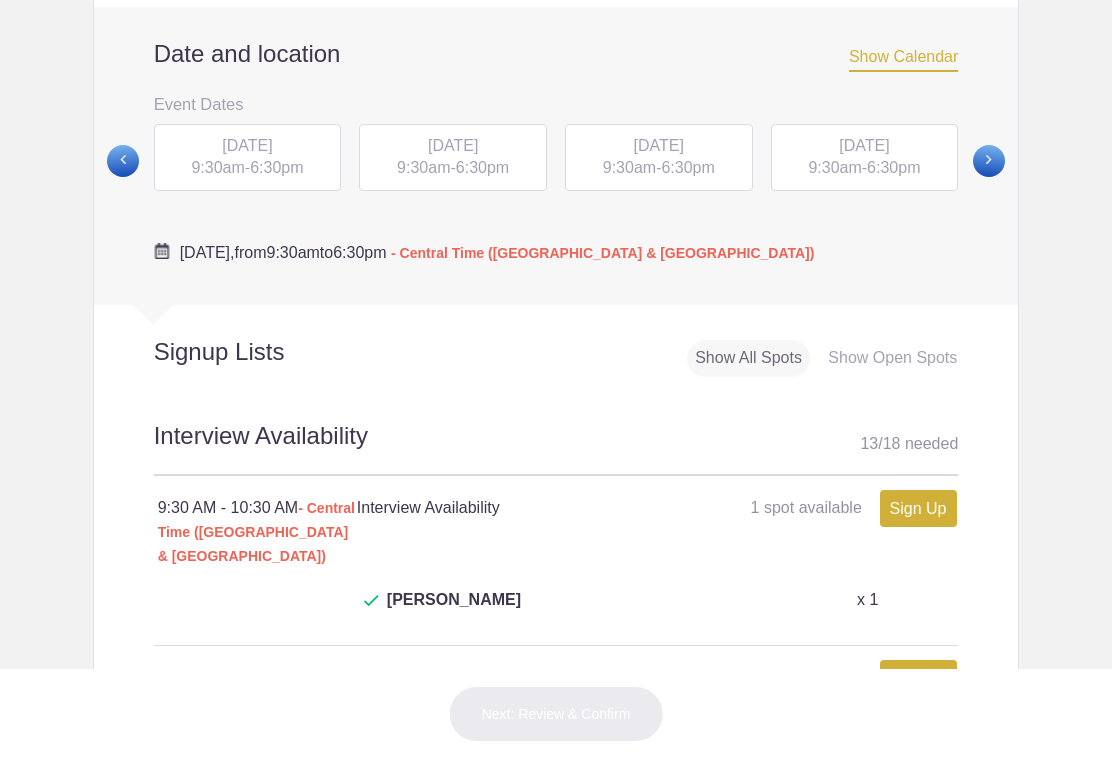 click on "[DATE]
9:30am
-
6:30pm" at bounding box center (865, 158) 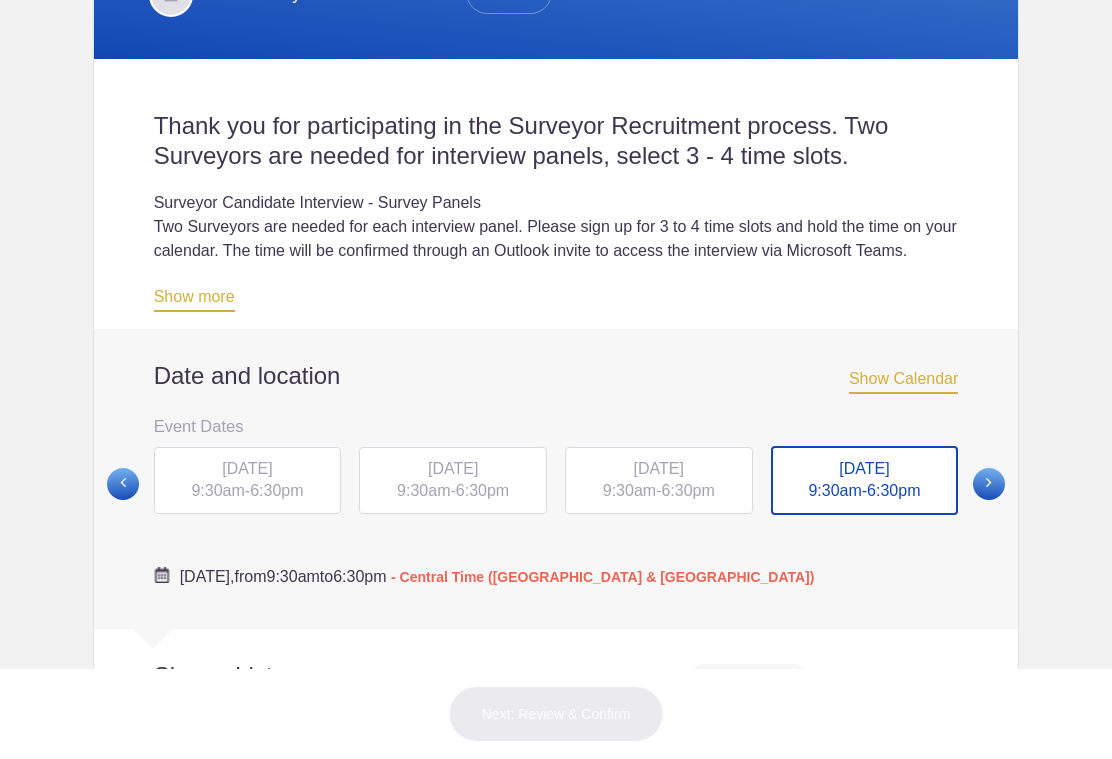 scroll, scrollTop: 527, scrollLeft: 0, axis: vertical 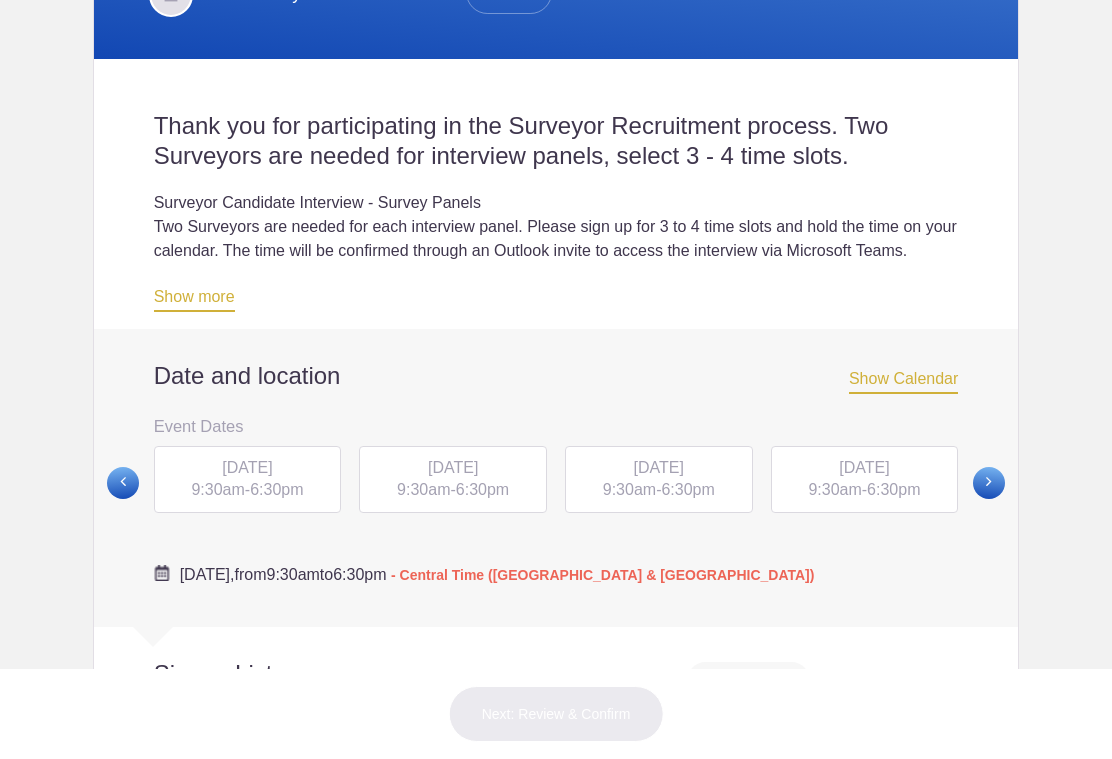 click on "THU, Jul 24, 2025
9:30am
-
6:30pm" at bounding box center [248, 480] 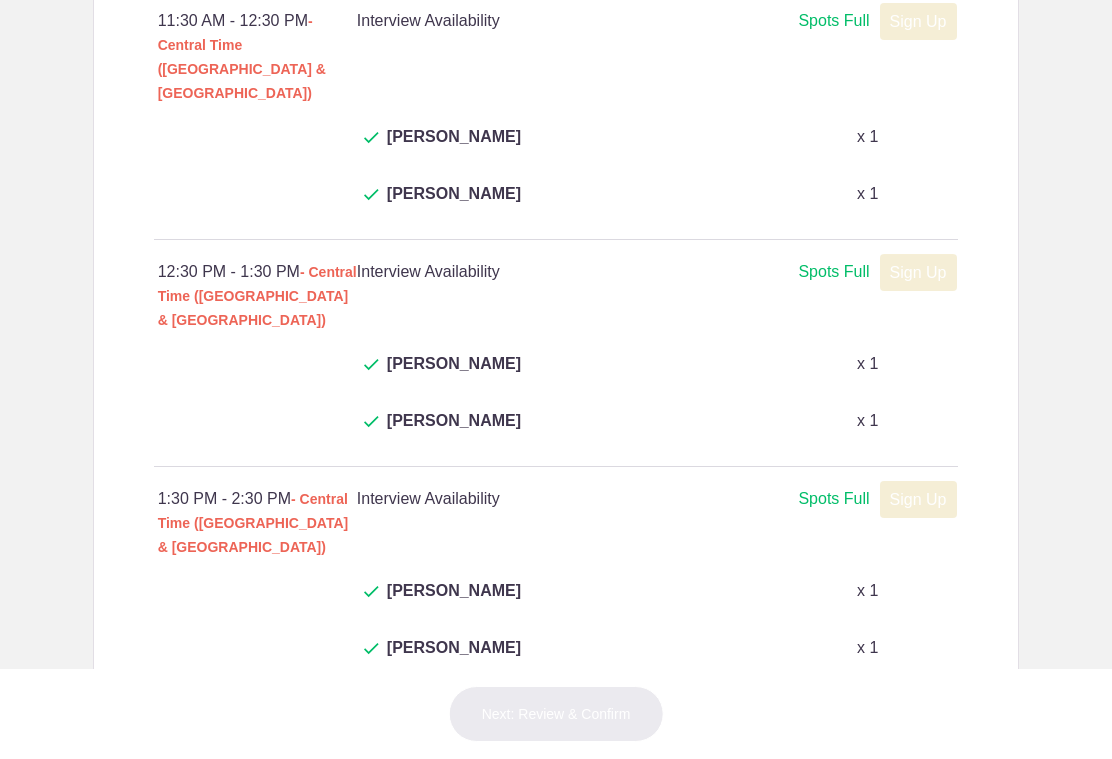 scroll, scrollTop: 1817, scrollLeft: 0, axis: vertical 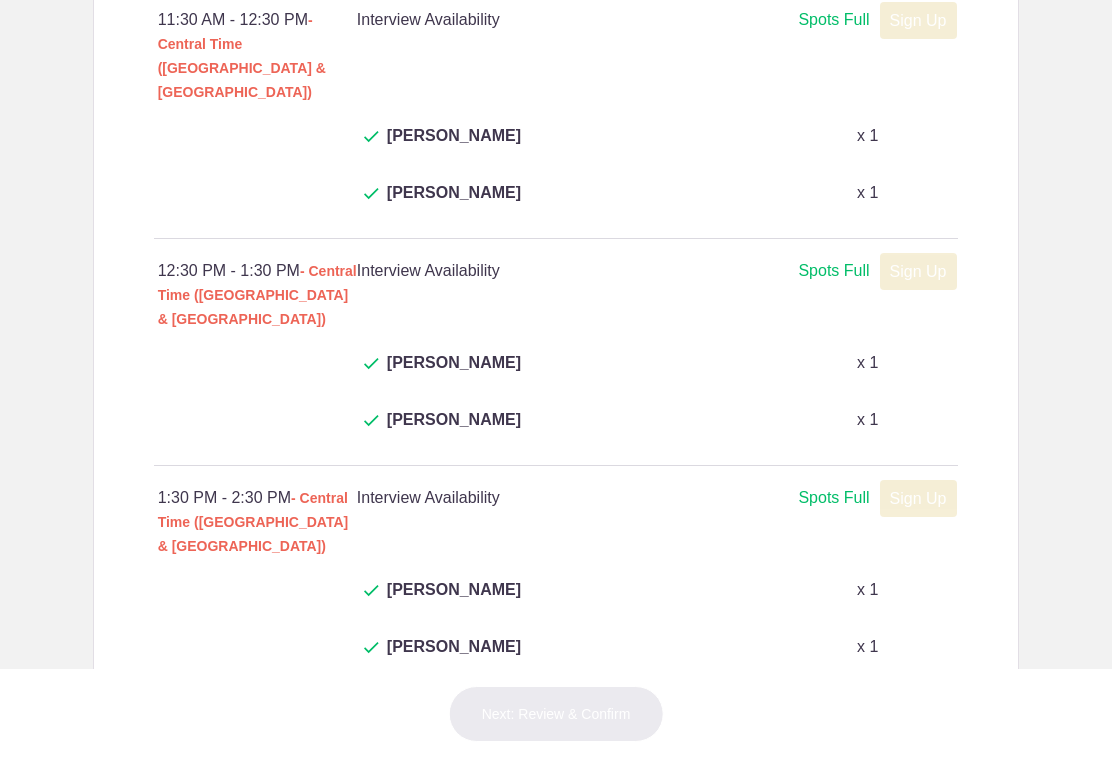 click on "Sign Up" at bounding box center [918, 725] 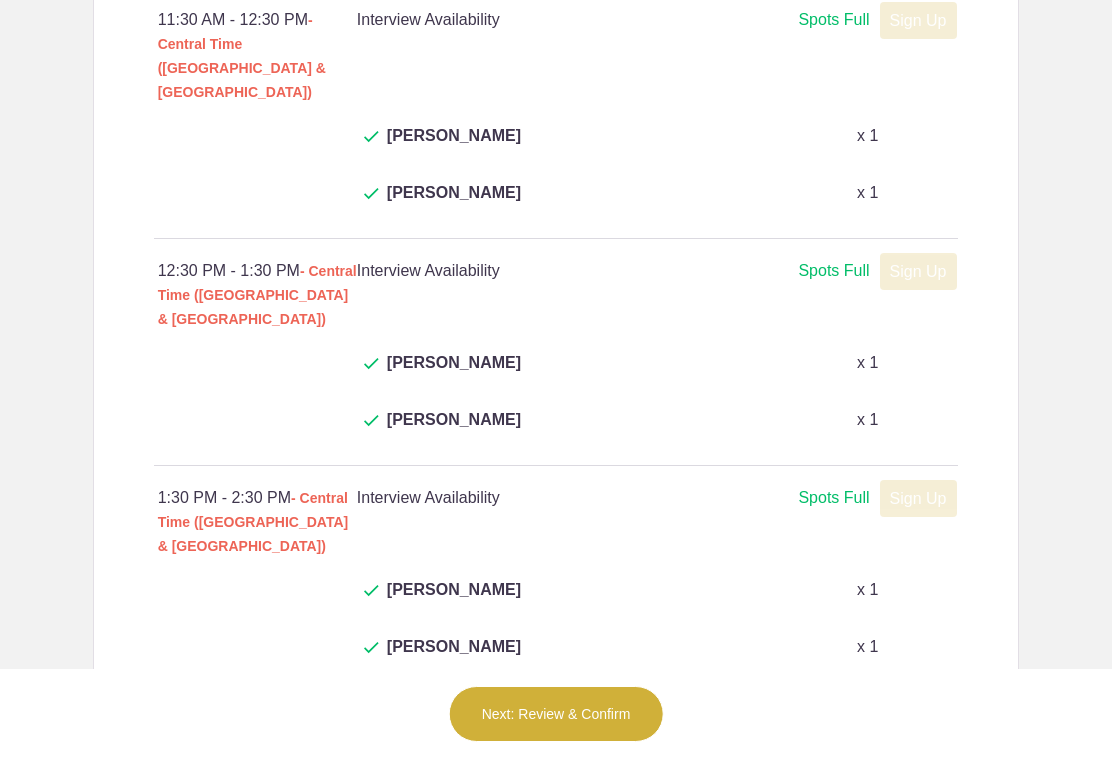 click on "Next: Review & Confirm" at bounding box center (556, 714) 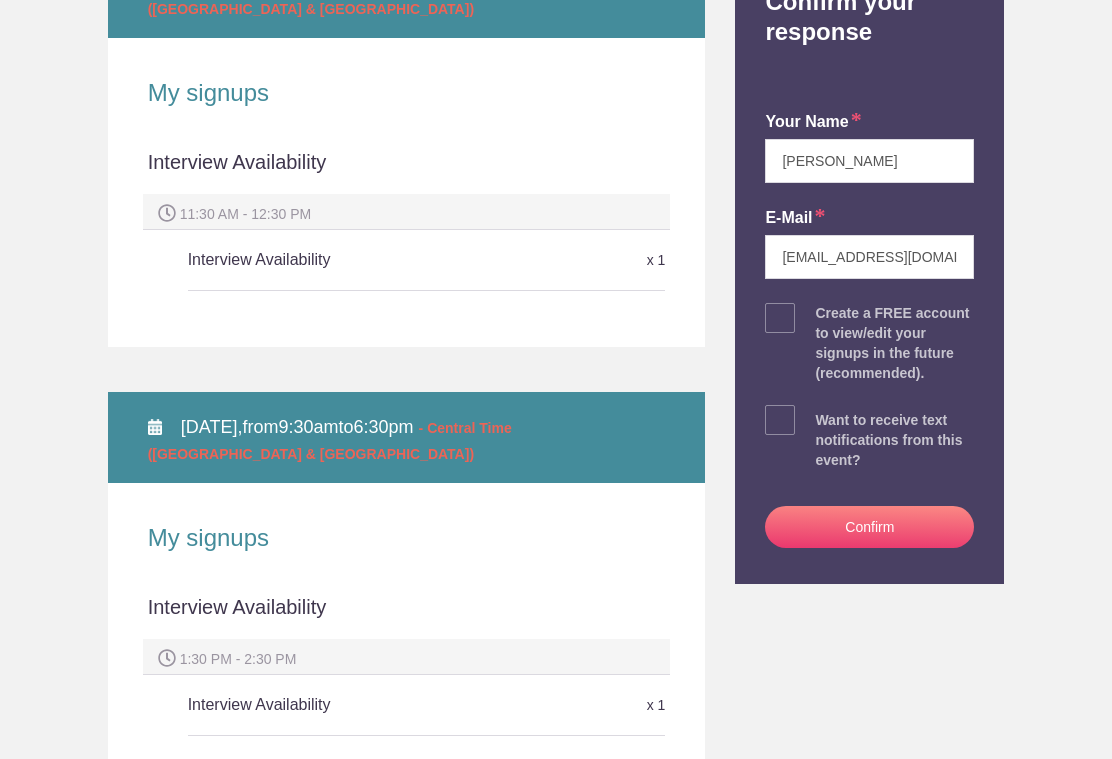 scroll, scrollTop: 359, scrollLeft: 0, axis: vertical 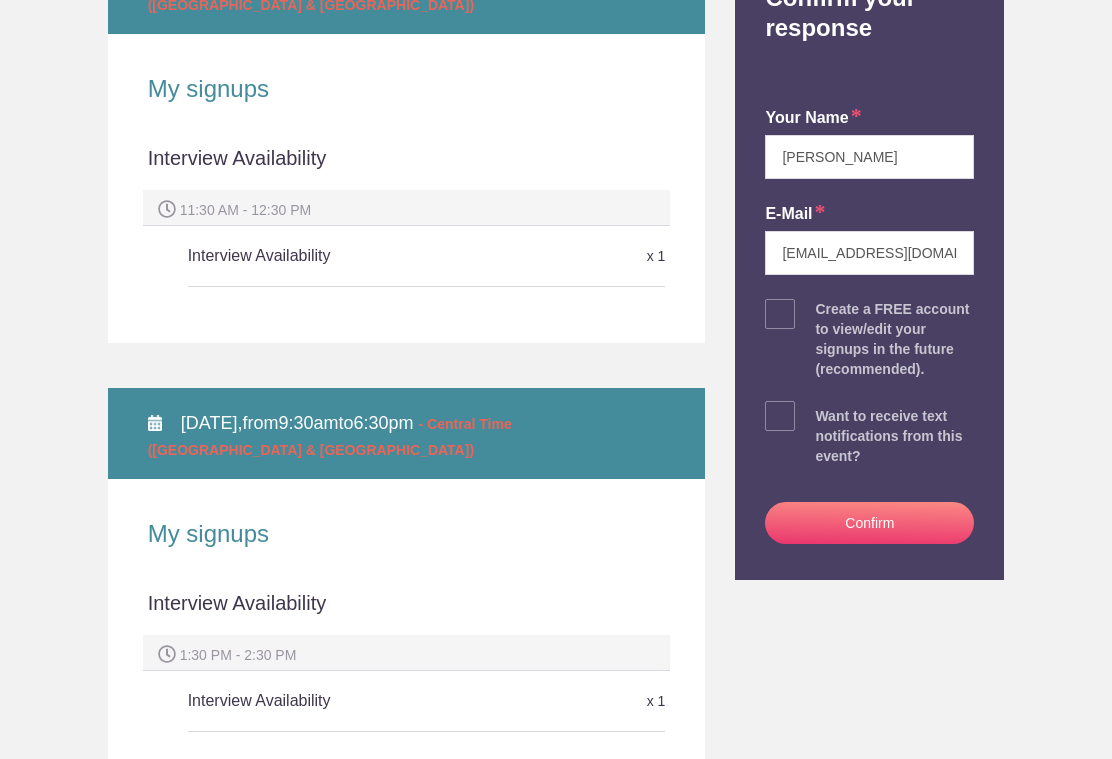 click on "Confirm" at bounding box center (869, 523) 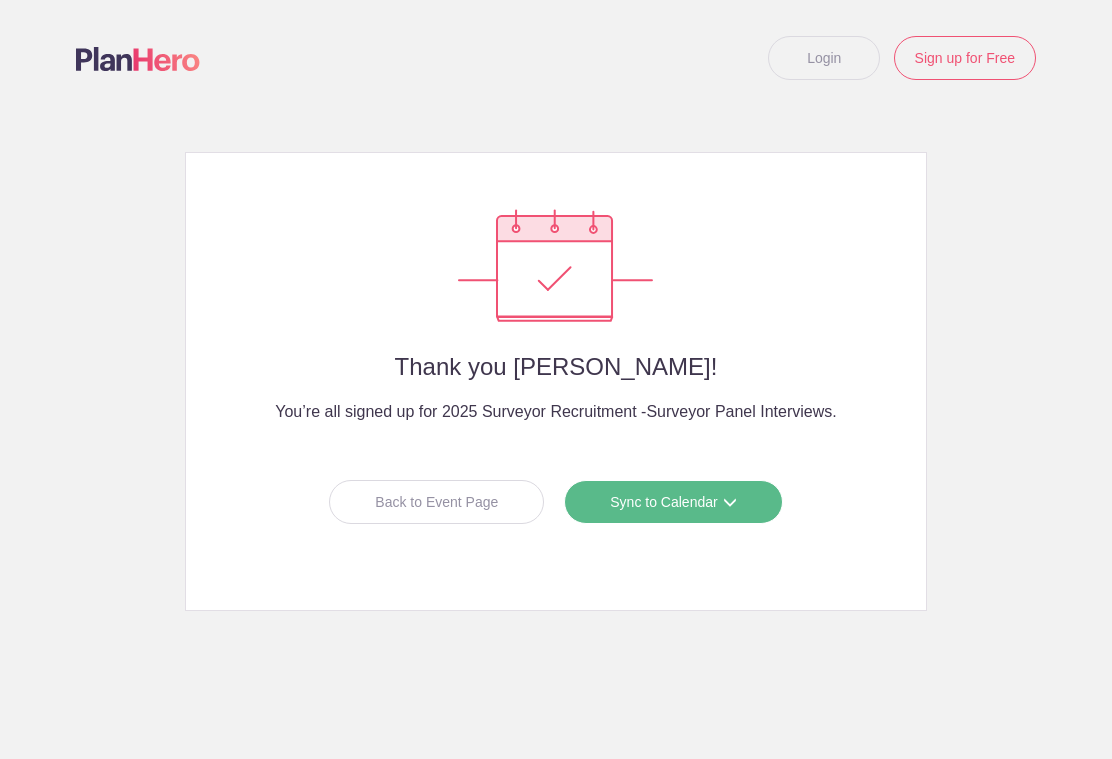 scroll, scrollTop: 0, scrollLeft: 0, axis: both 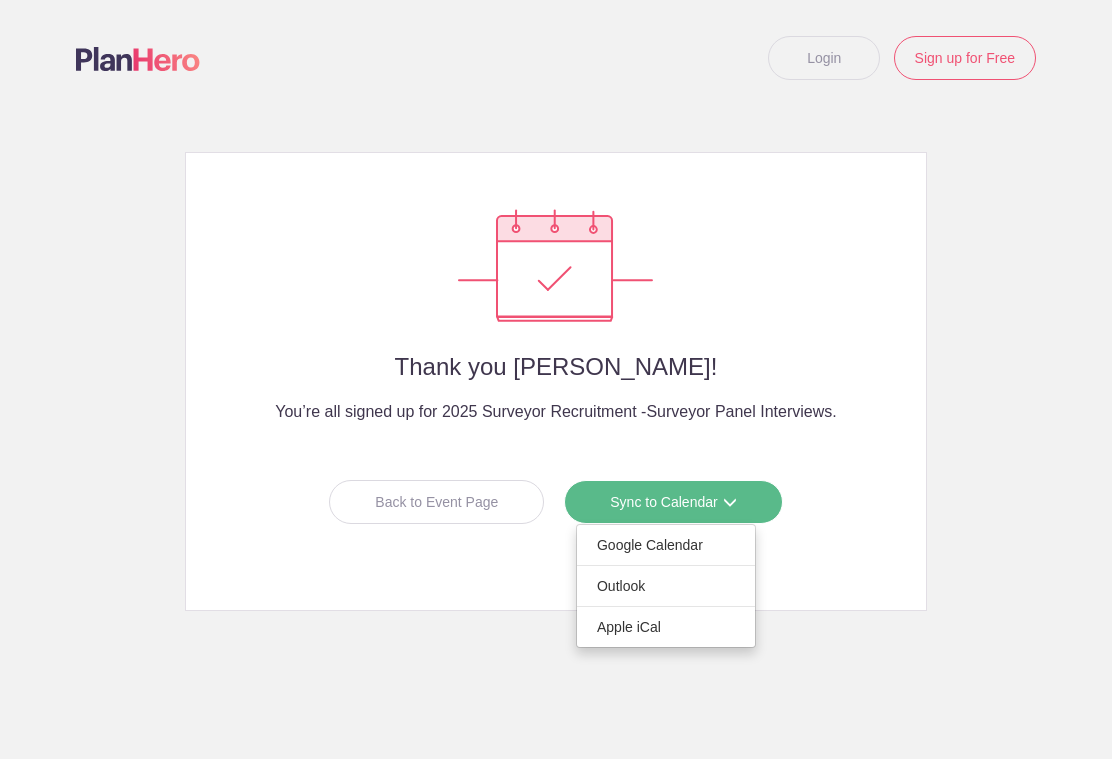 click on "Outlook" at bounding box center (666, 586) 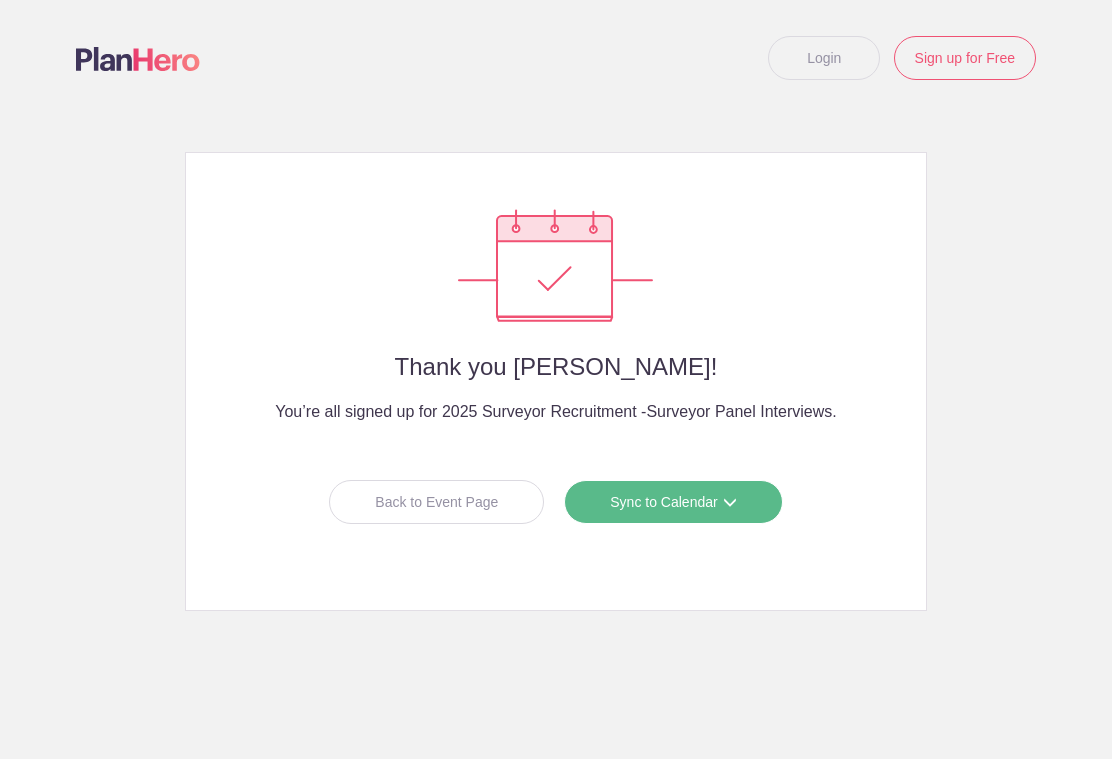 click on "Sync to Calendar" at bounding box center [673, 502] 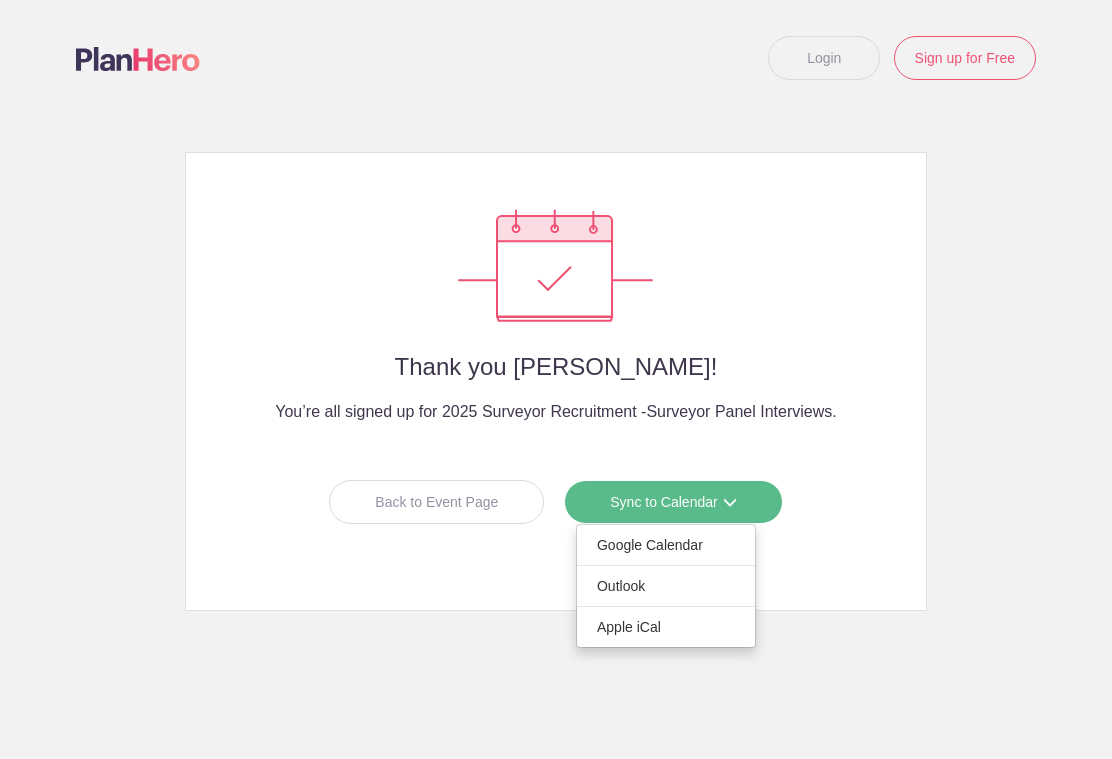 click on "Apple iCal" at bounding box center (666, 627) 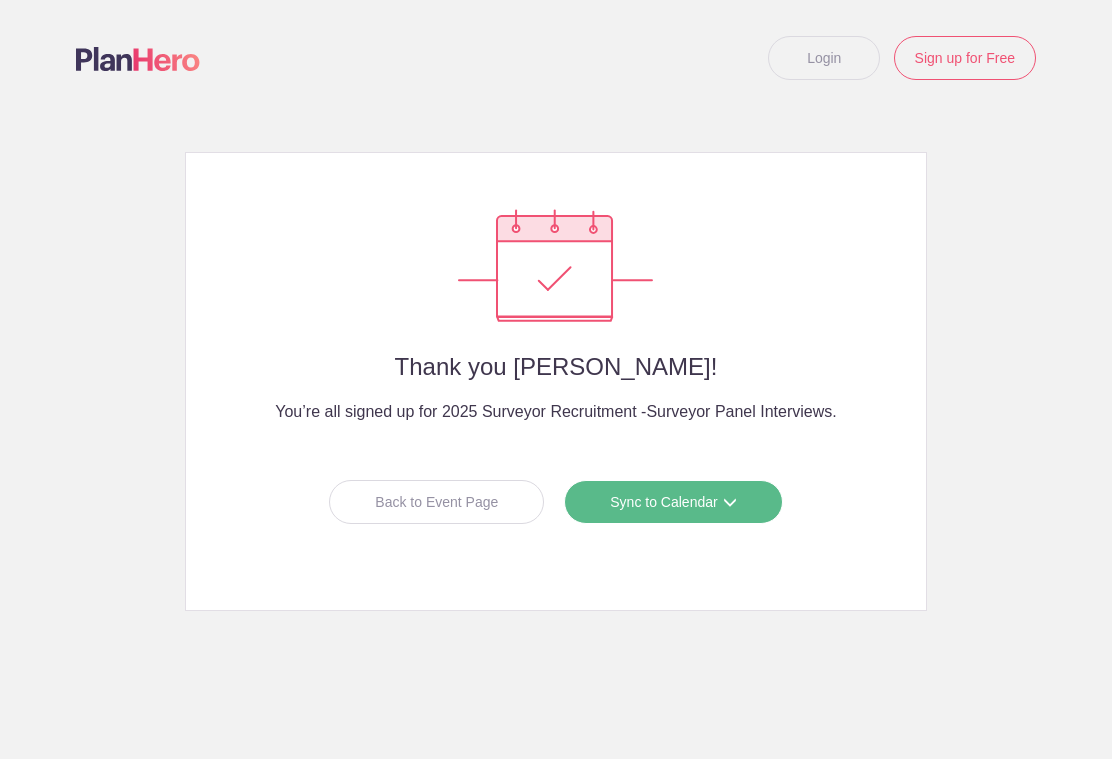 click on "Back to Event Page" at bounding box center [436, 502] 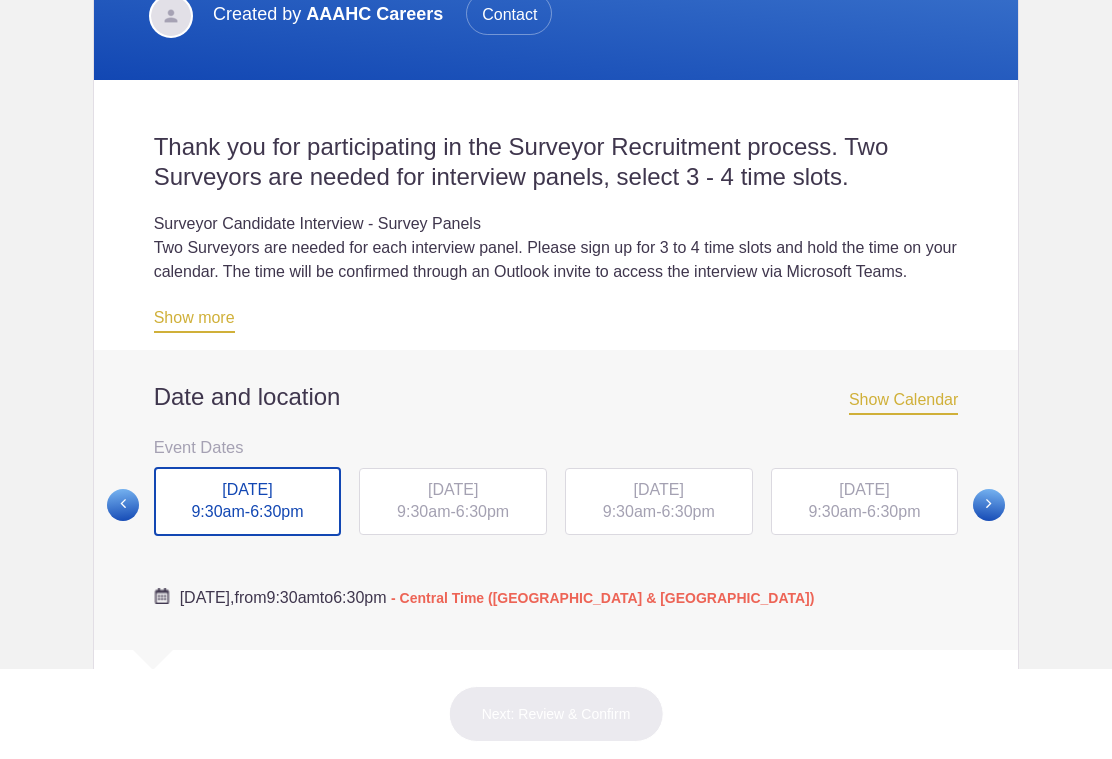 scroll, scrollTop: 495, scrollLeft: 0, axis: vertical 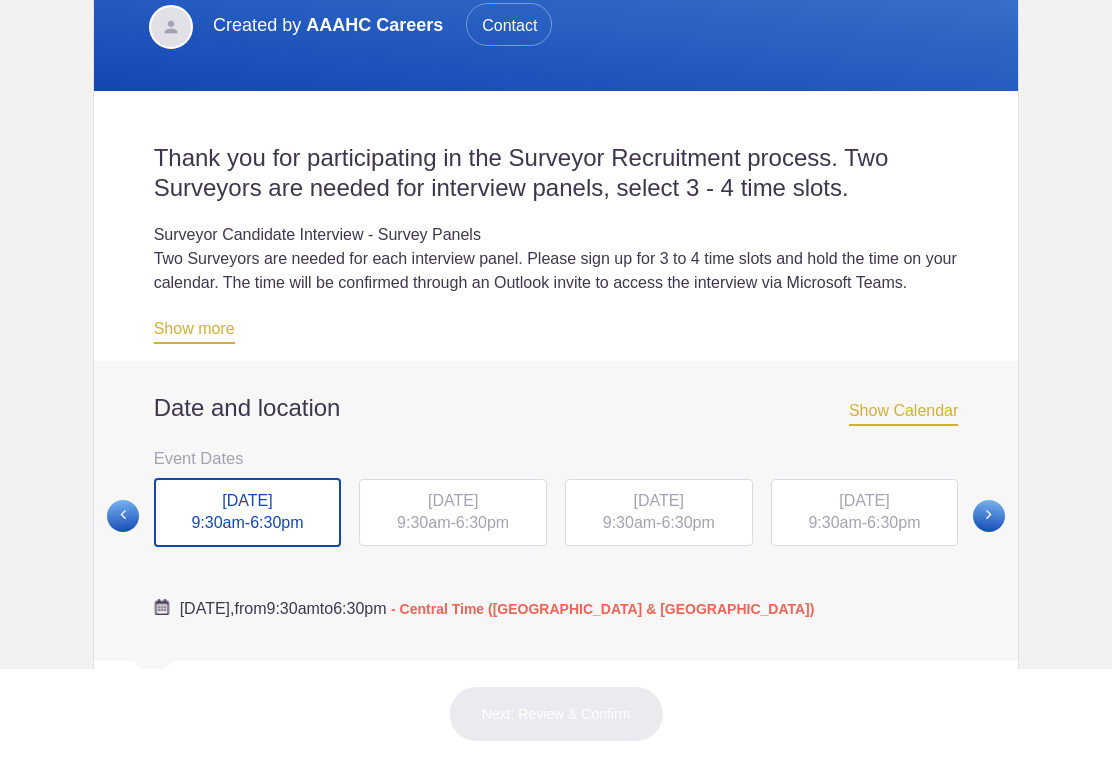 click at bounding box center [989, 516] 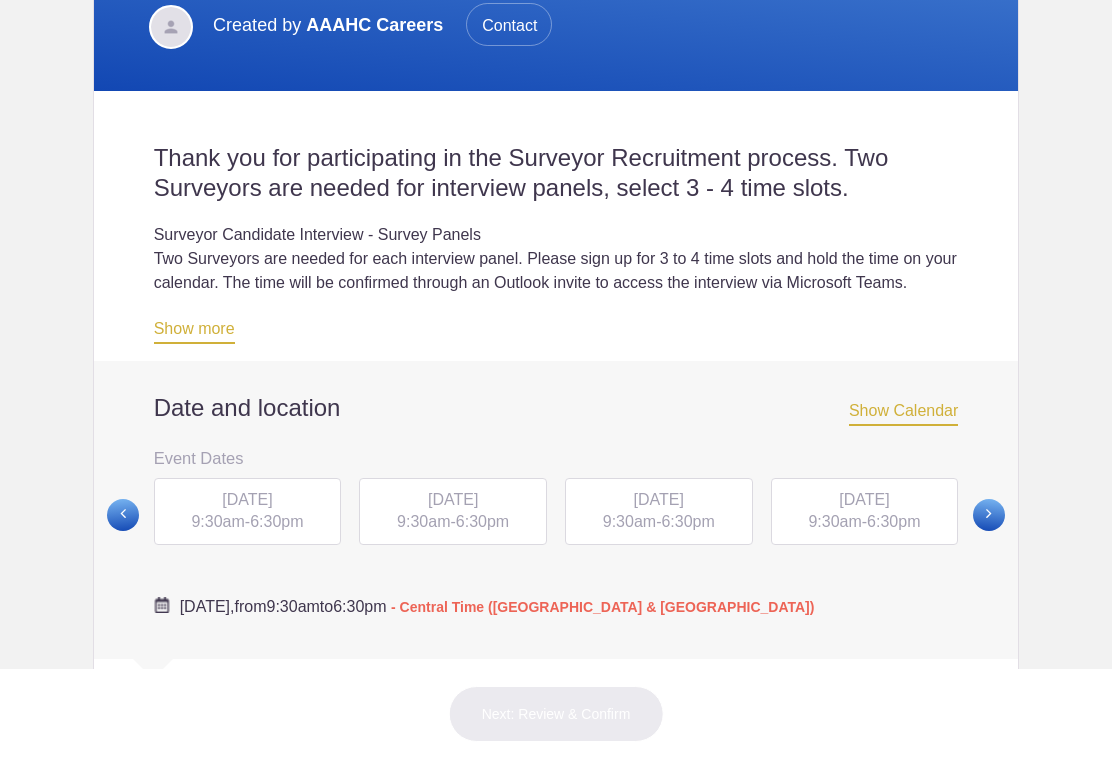 click at bounding box center (989, 515) 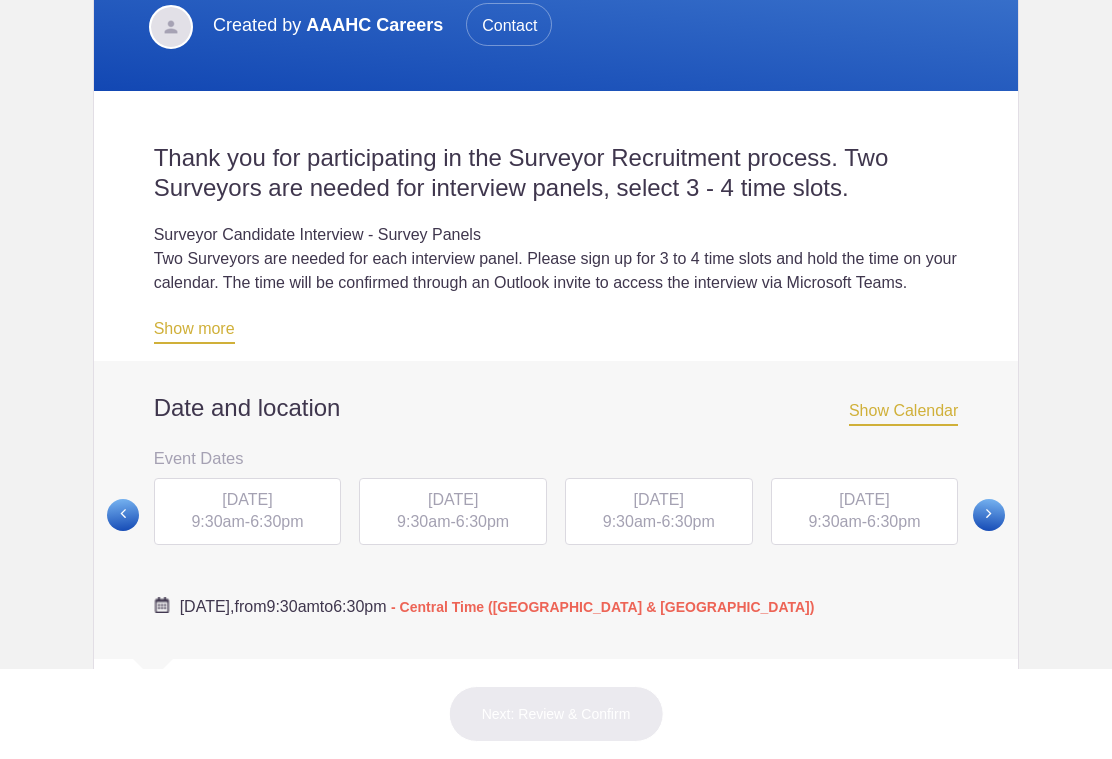 click on "9:30am" at bounding box center (217, 521) 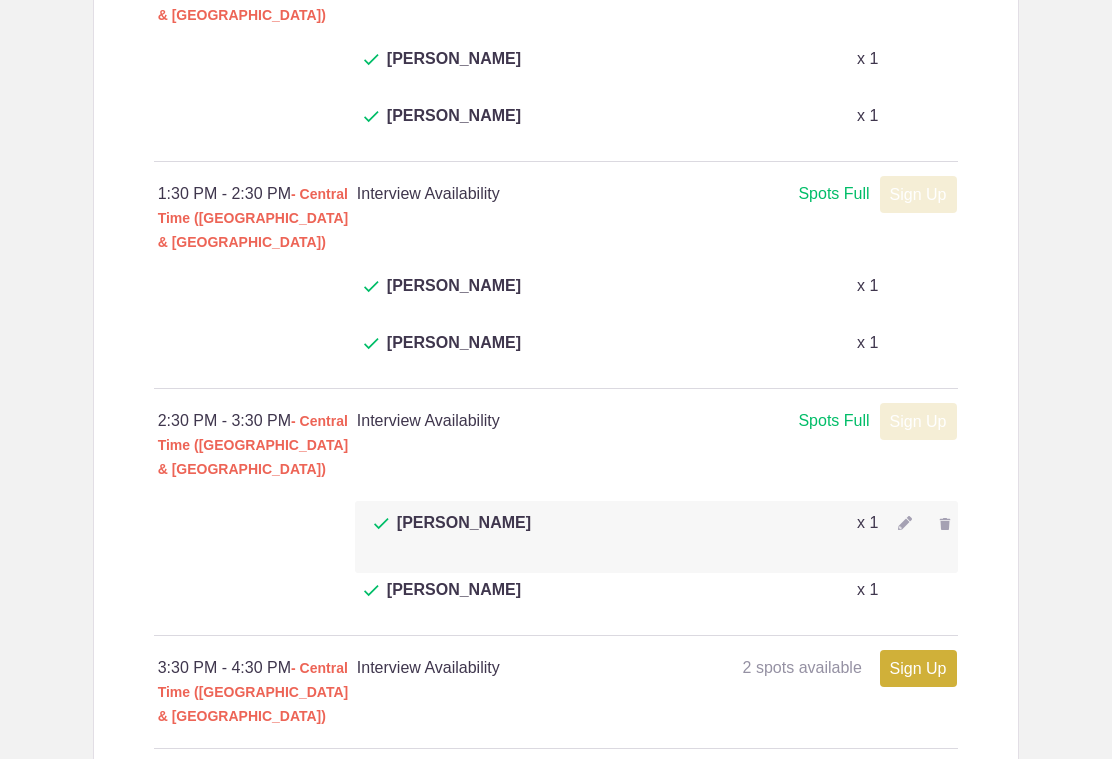 scroll, scrollTop: 2091, scrollLeft: 0, axis: vertical 